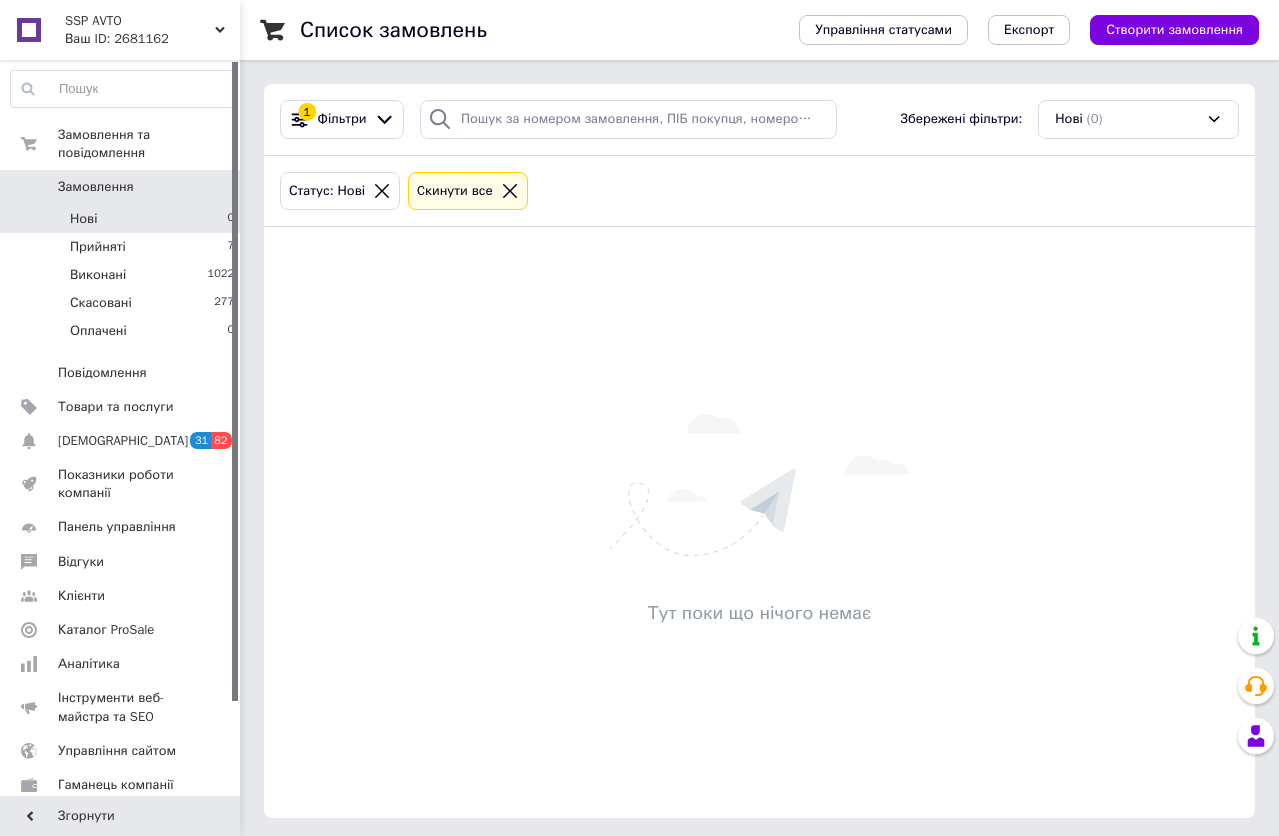 scroll, scrollTop: 0, scrollLeft: 0, axis: both 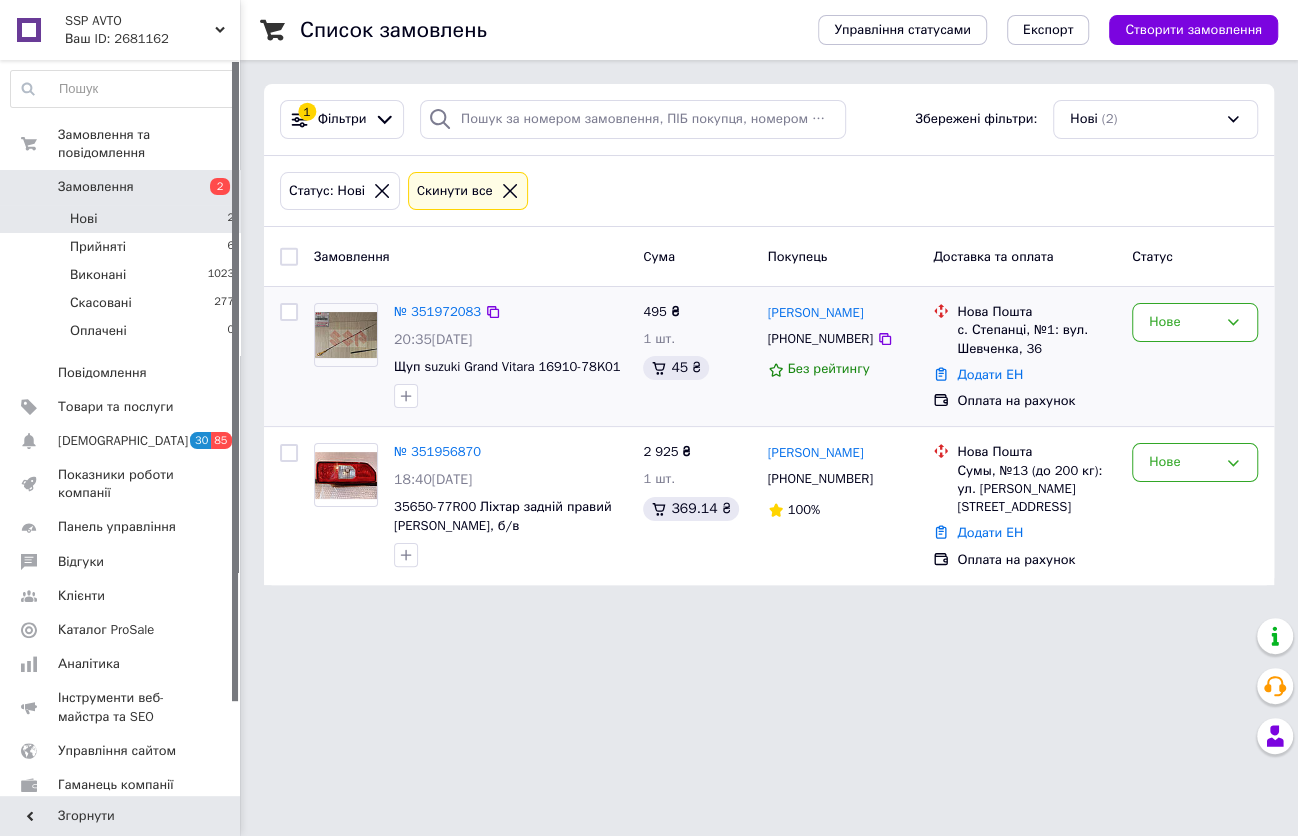 drag, startPoint x: 619, startPoint y: 362, endPoint x: 627, endPoint y: 369, distance: 10.630146 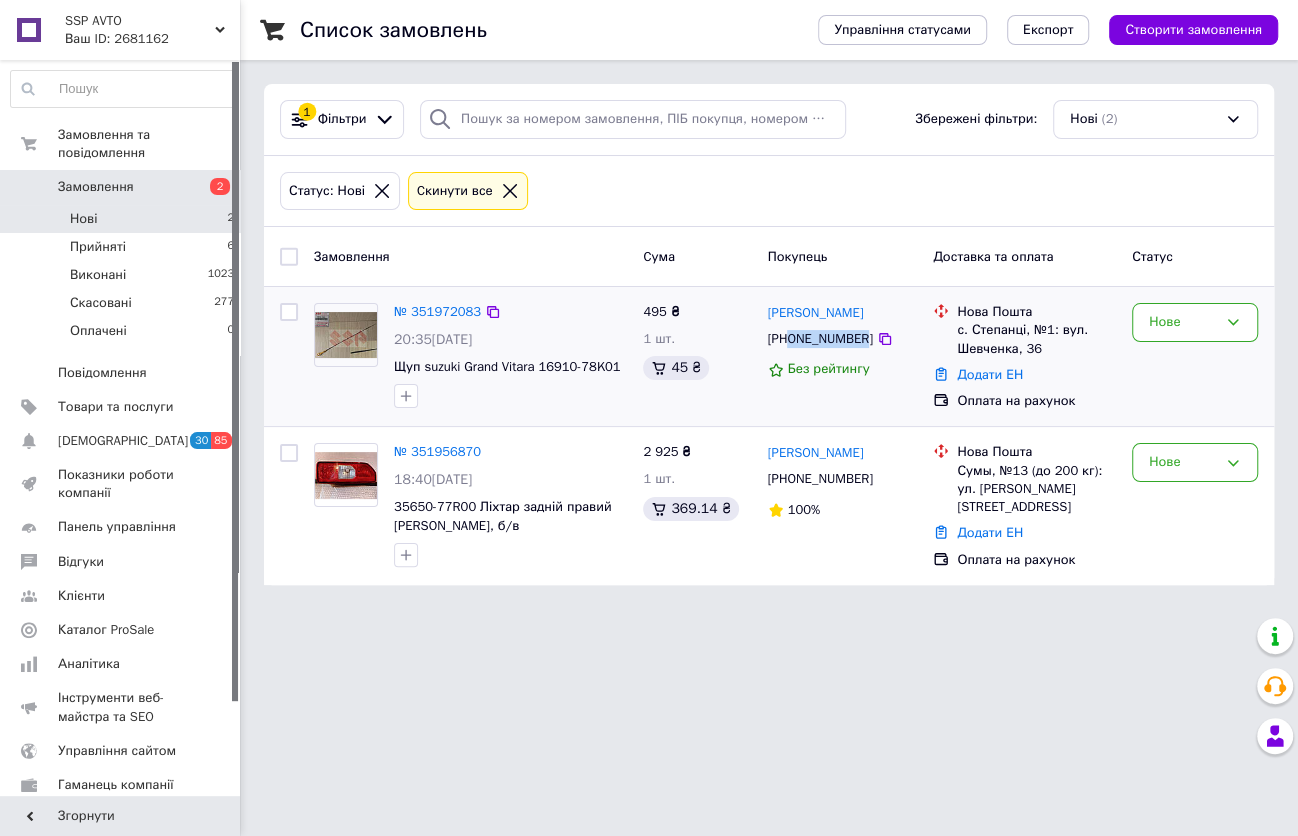 drag, startPoint x: 859, startPoint y: 342, endPoint x: 791, endPoint y: 343, distance: 68.007355 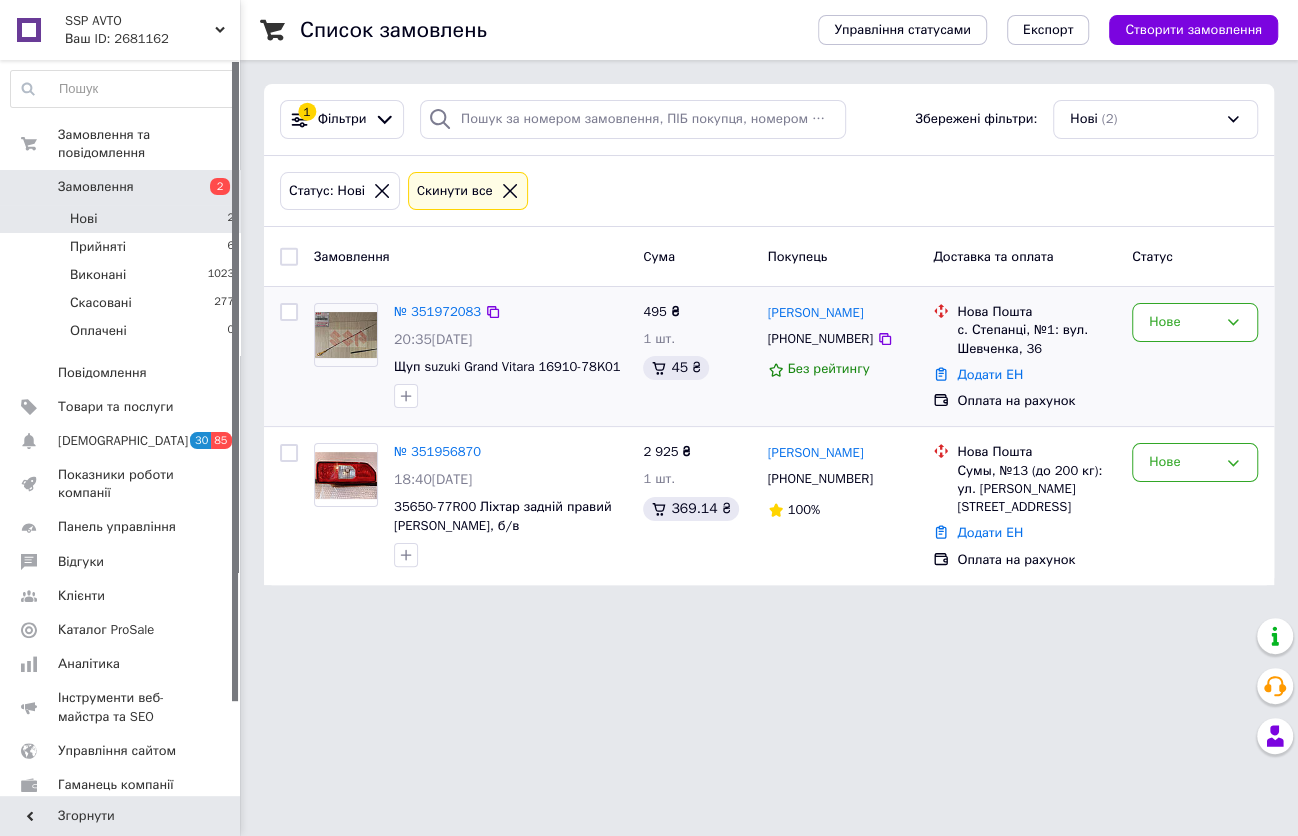 click on "№ 351972083 20:35, 09.07.2025 Щуп suzuki Grand Vitara 16910-78K01" at bounding box center [510, 355] 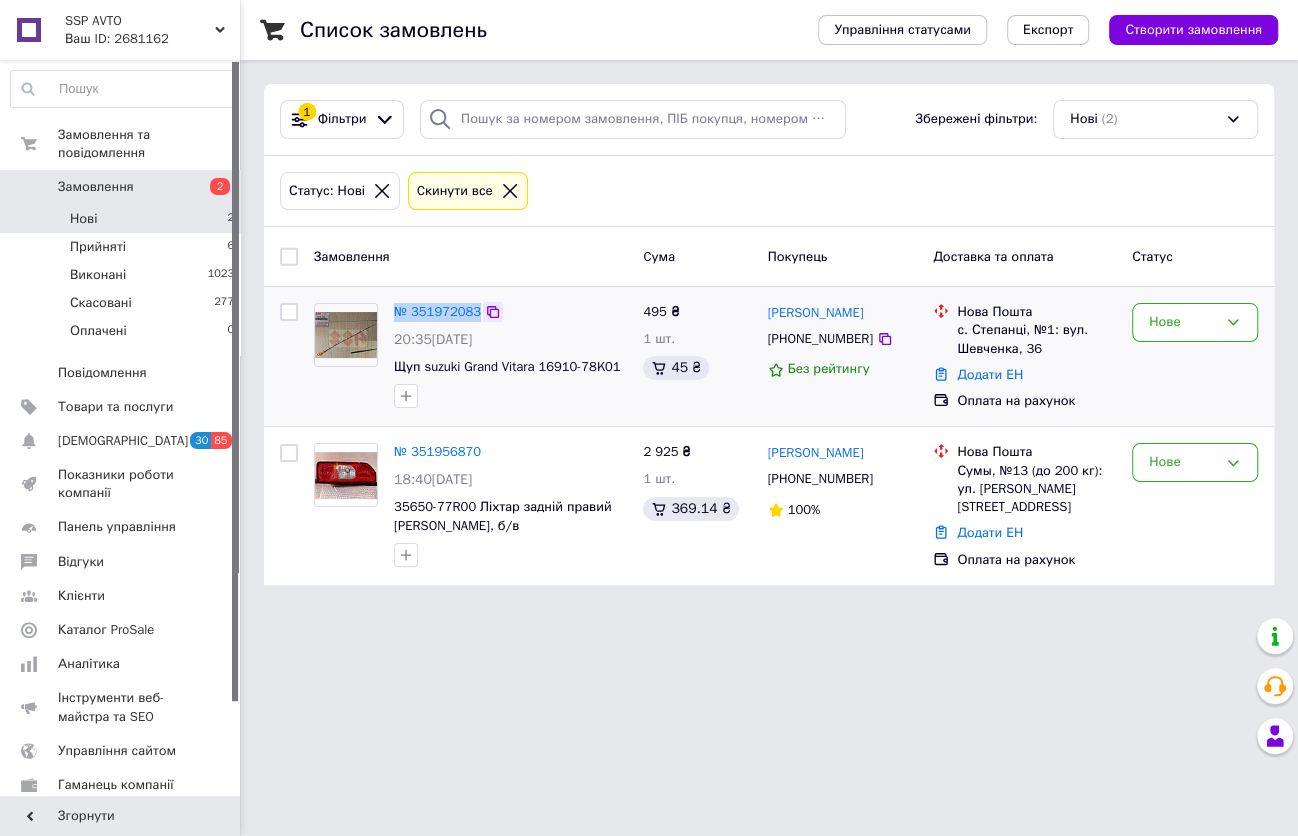 drag, startPoint x: 378, startPoint y: 293, endPoint x: 482, endPoint y: 310, distance: 105.380264 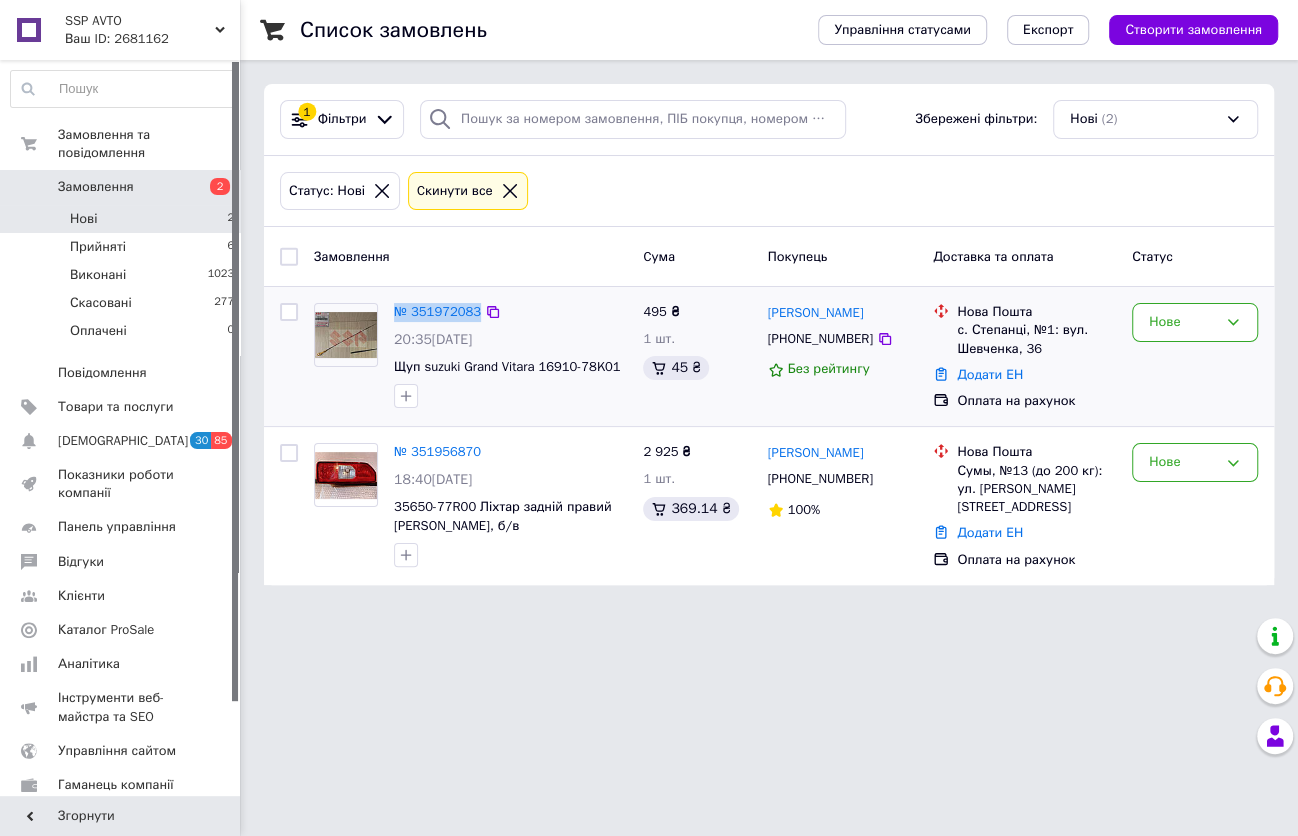 drag, startPoint x: 600, startPoint y: 395, endPoint x: 636, endPoint y: 349, distance: 58.412327 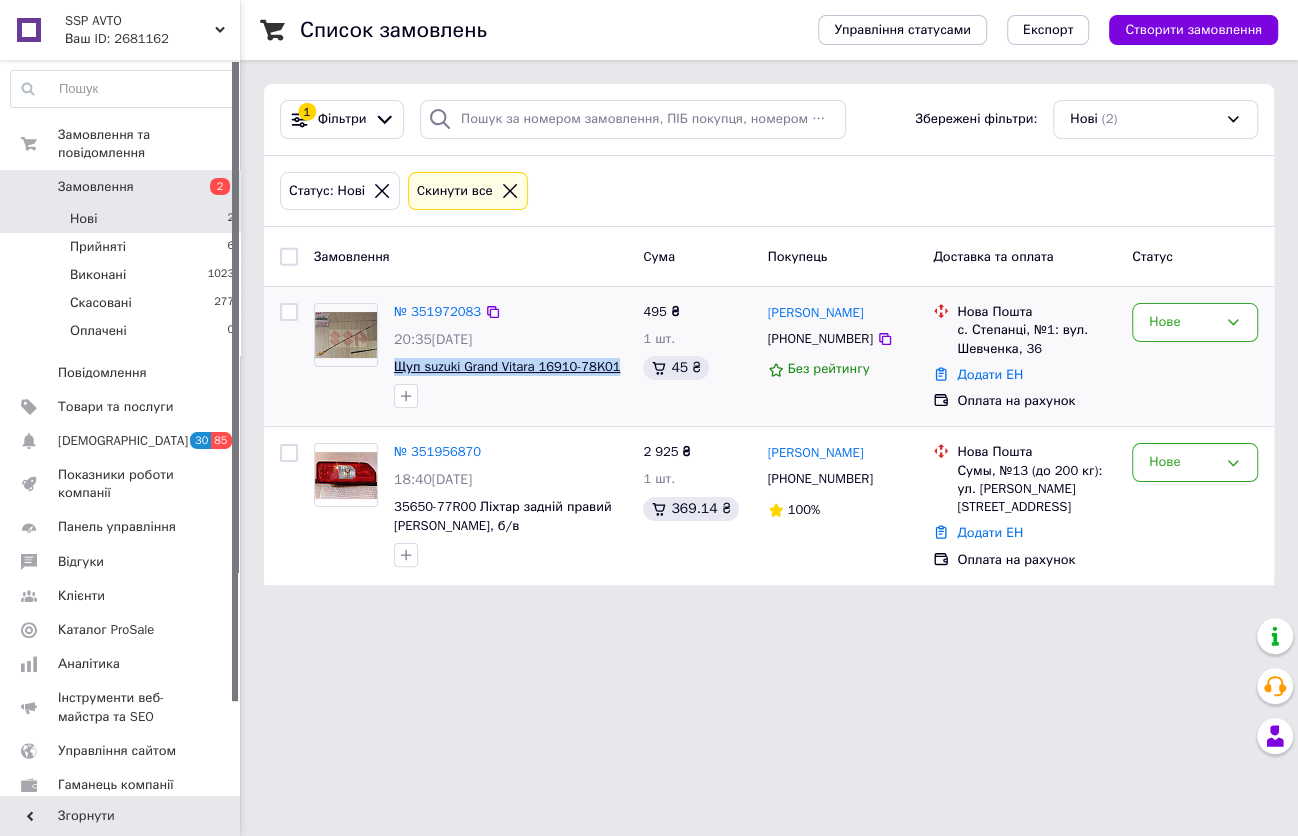 drag, startPoint x: 622, startPoint y: 364, endPoint x: 394, endPoint y: 365, distance: 228.0022 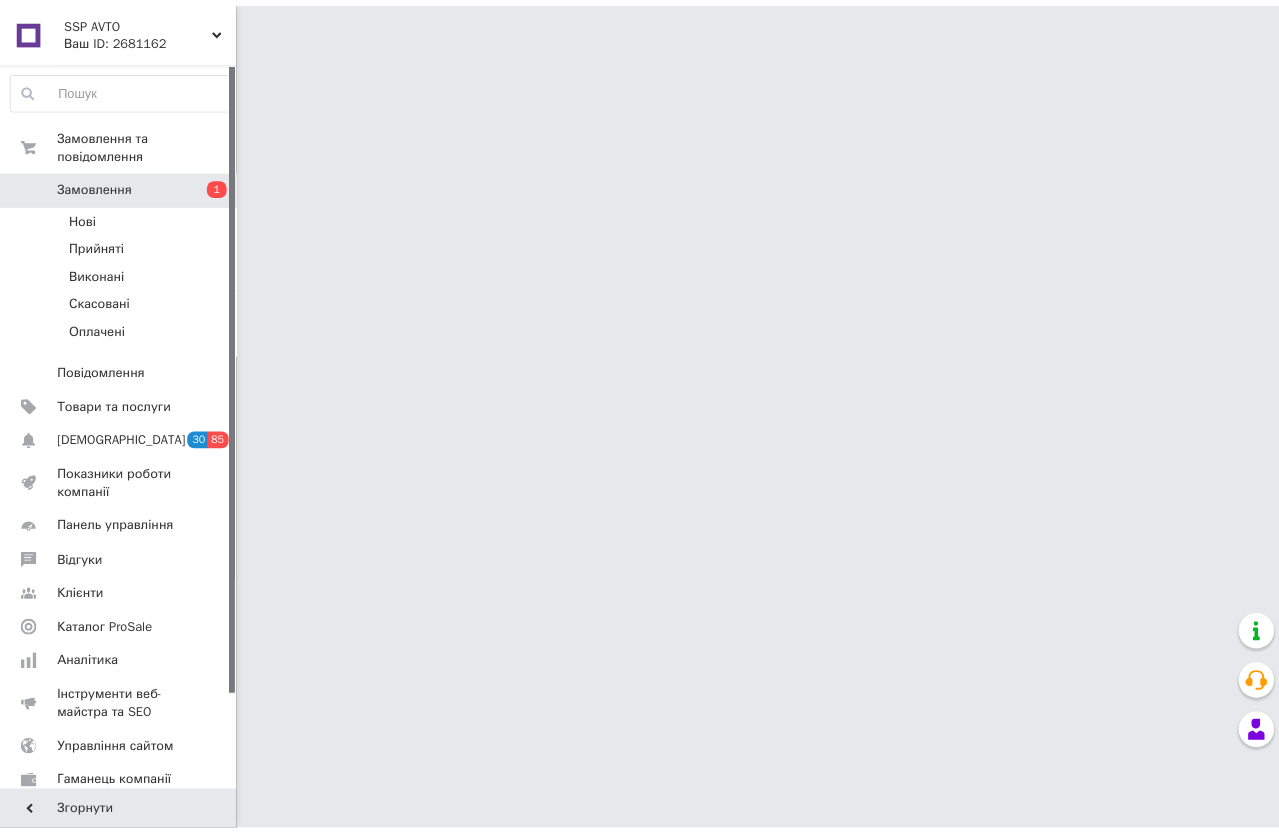 scroll, scrollTop: 0, scrollLeft: 0, axis: both 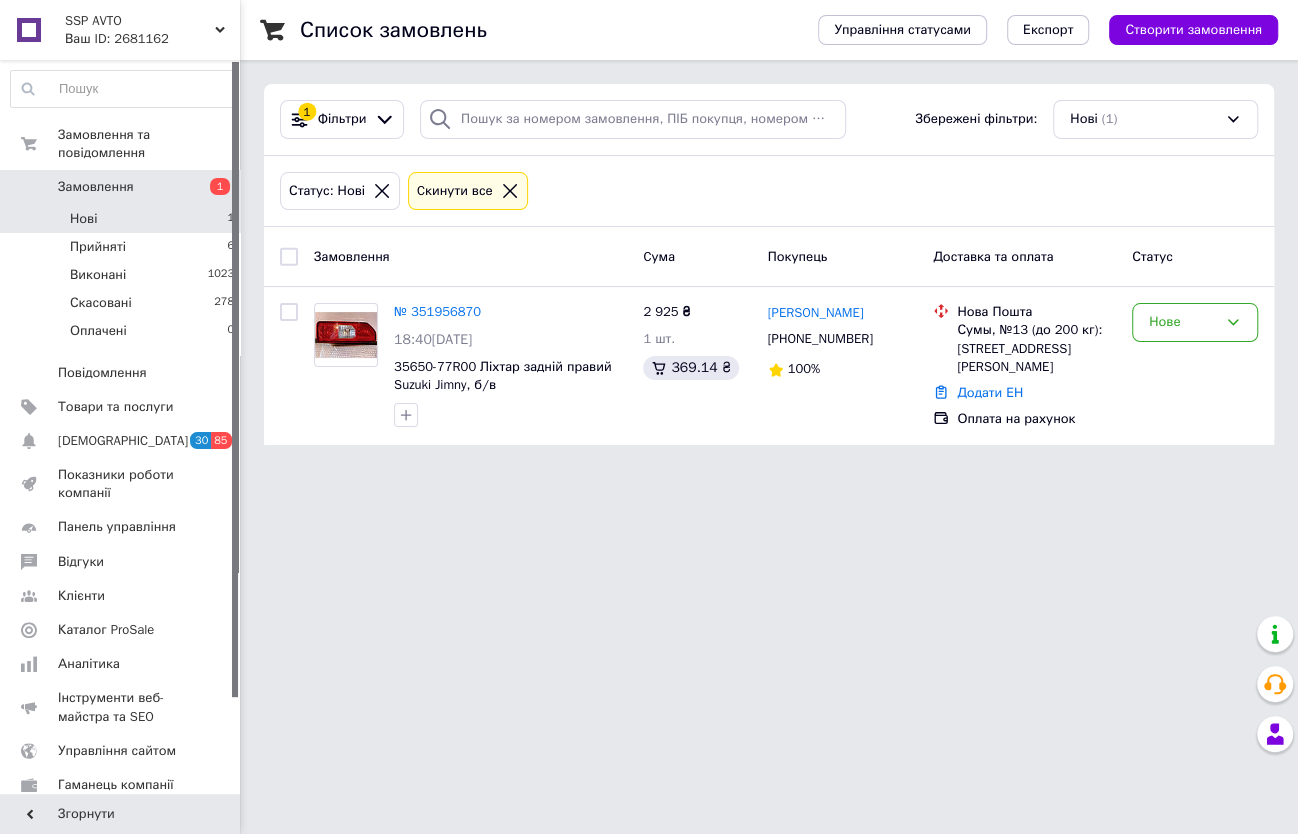 click on "SSP AVTO Ваш ID: 2681162 Сайт SSP AVTO Кабінет покупця Перевірити стан системи Сторінка на порталі Довідка Вийти Замовлення та повідомлення Замовлення 1 Нові 1 Прийняті 6 Виконані 1023 Скасовані 278 Оплачені 0 Повідомлення 0 Товари та послуги Сповіщення 30 85 Показники роботи компанії Панель управління Відгуки Клієнти Каталог ProSale Аналітика Інструменти веб-майстра та SEO Управління сайтом Гаманець компанії Маркет Налаштування Тарифи та рахунки Prom мікс 6 000 Згорнути
Список замовлень Управління статусами Експорт" at bounding box center (649, 234) 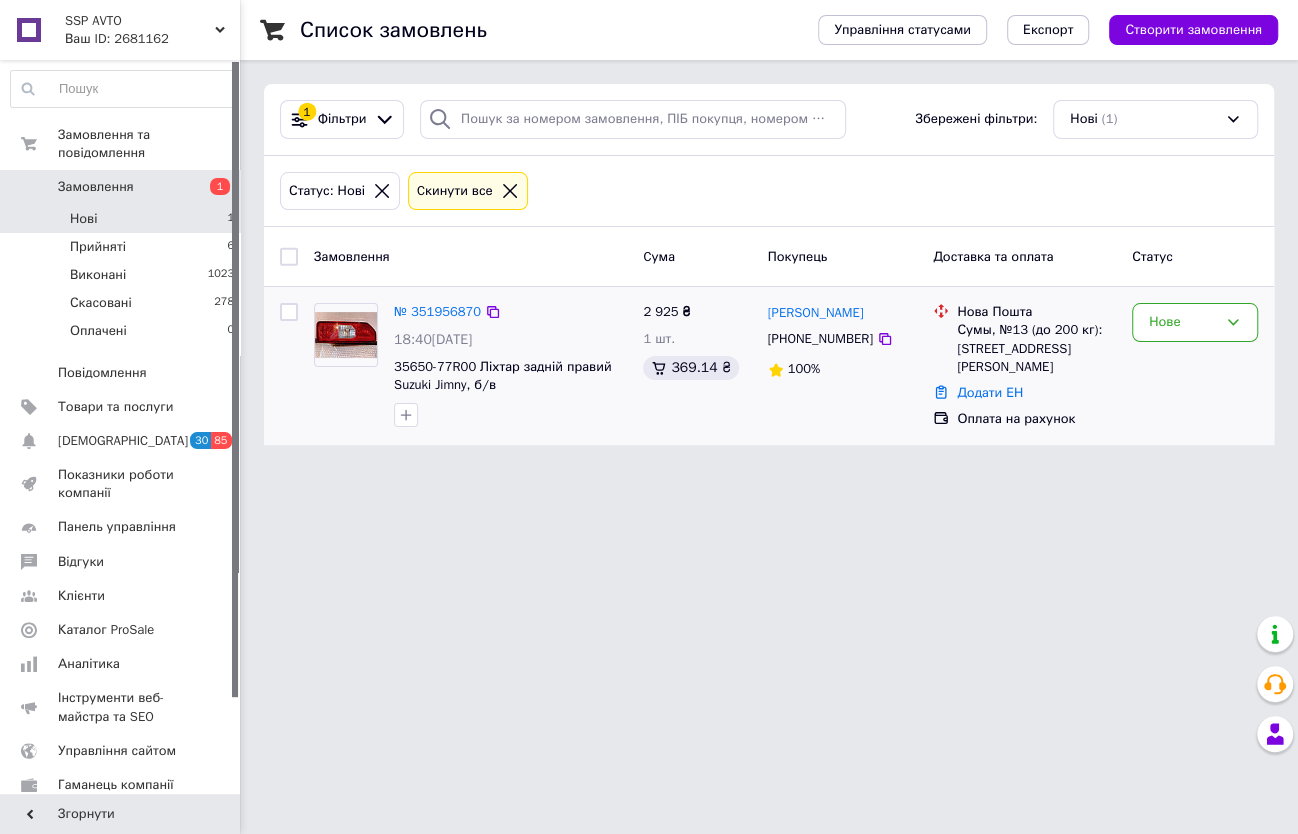 click at bounding box center [510, 415] 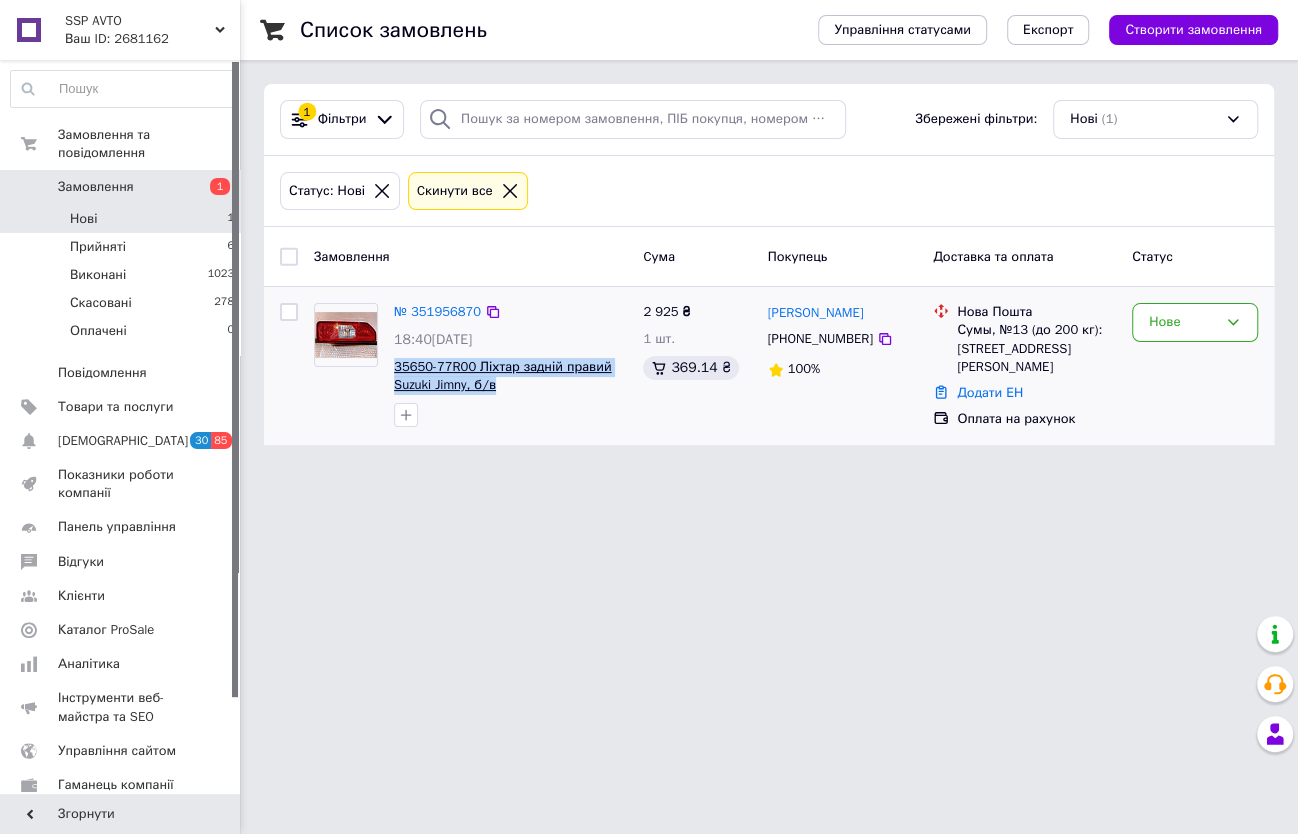 drag, startPoint x: 509, startPoint y: 392, endPoint x: 395, endPoint y: 365, distance: 117.15375 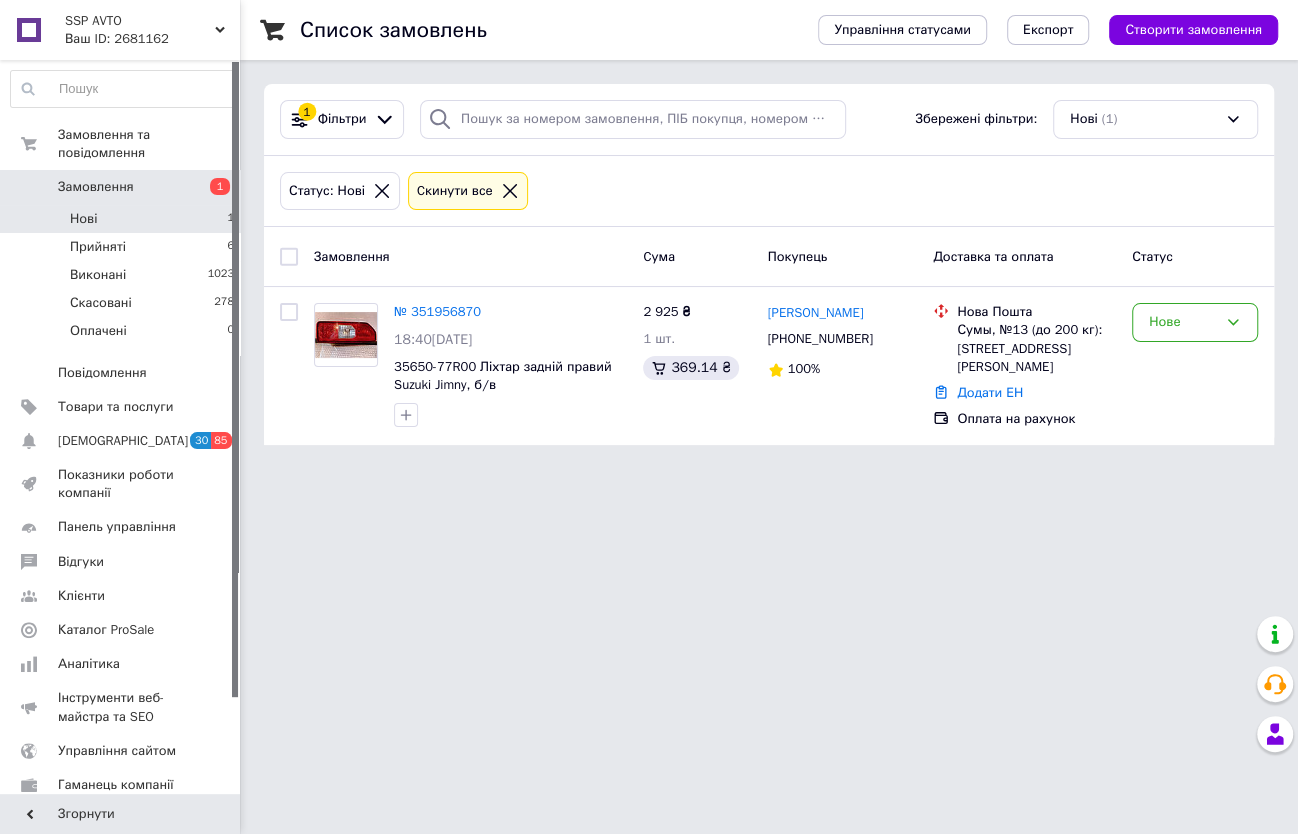 click on "SSP AVTO Ваш ID: 2681162 Сайт SSP AVTO Кабінет покупця Перевірити стан системи Сторінка на порталі Довідка Вийти Замовлення та повідомлення Замовлення 1 Нові 1 Прийняті 6 Виконані 1023 Скасовані 278 Оплачені 0 Повідомлення 0 Товари та послуги Сповіщення 30 85 Показники роботи компанії Панель управління Відгуки Клієнти Каталог ProSale Аналітика Інструменти веб-майстра та SEO Управління сайтом Гаманець компанії Маркет Налаштування Тарифи та рахунки Prom мікс 6 000 Згорнути
Список замовлень Управління статусами Експорт" at bounding box center (649, 234) 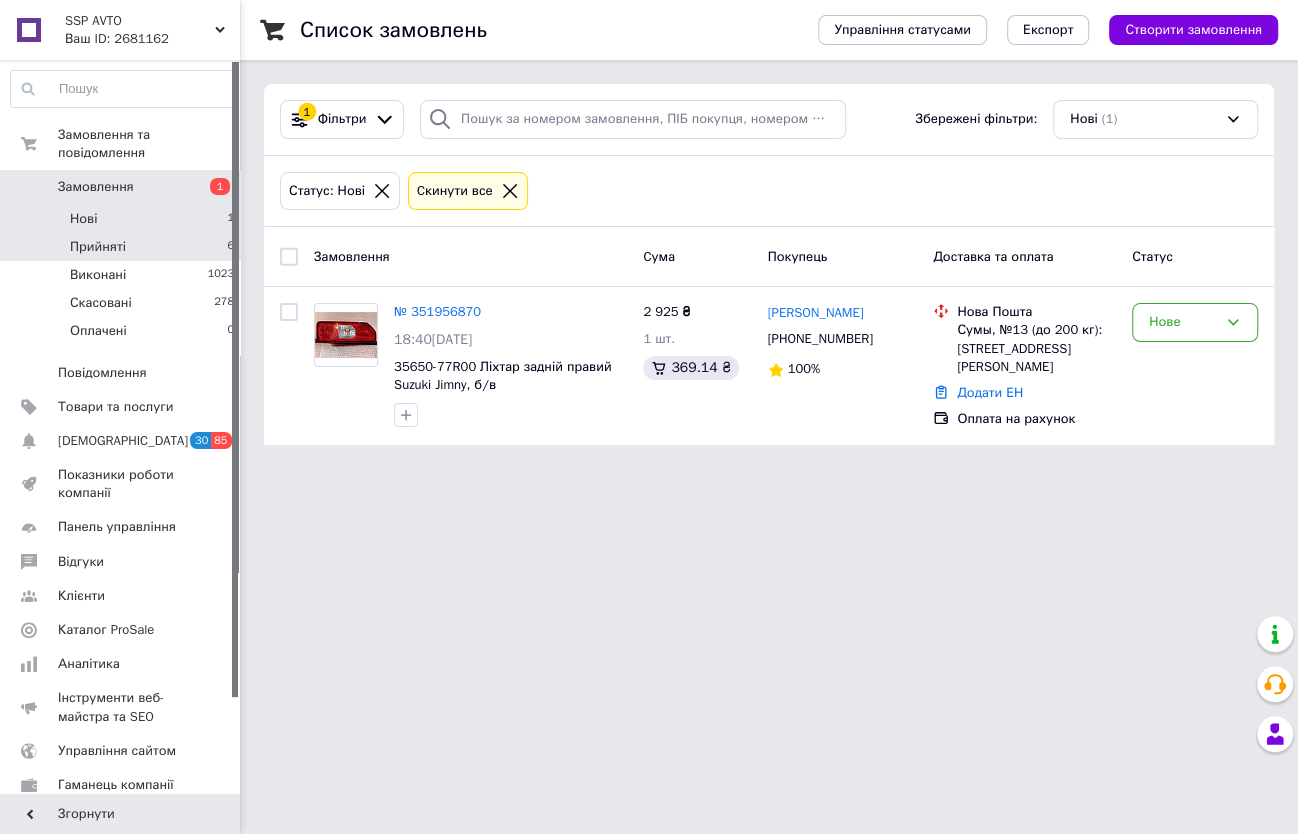 click on "Прийняті 6" at bounding box center (123, 247) 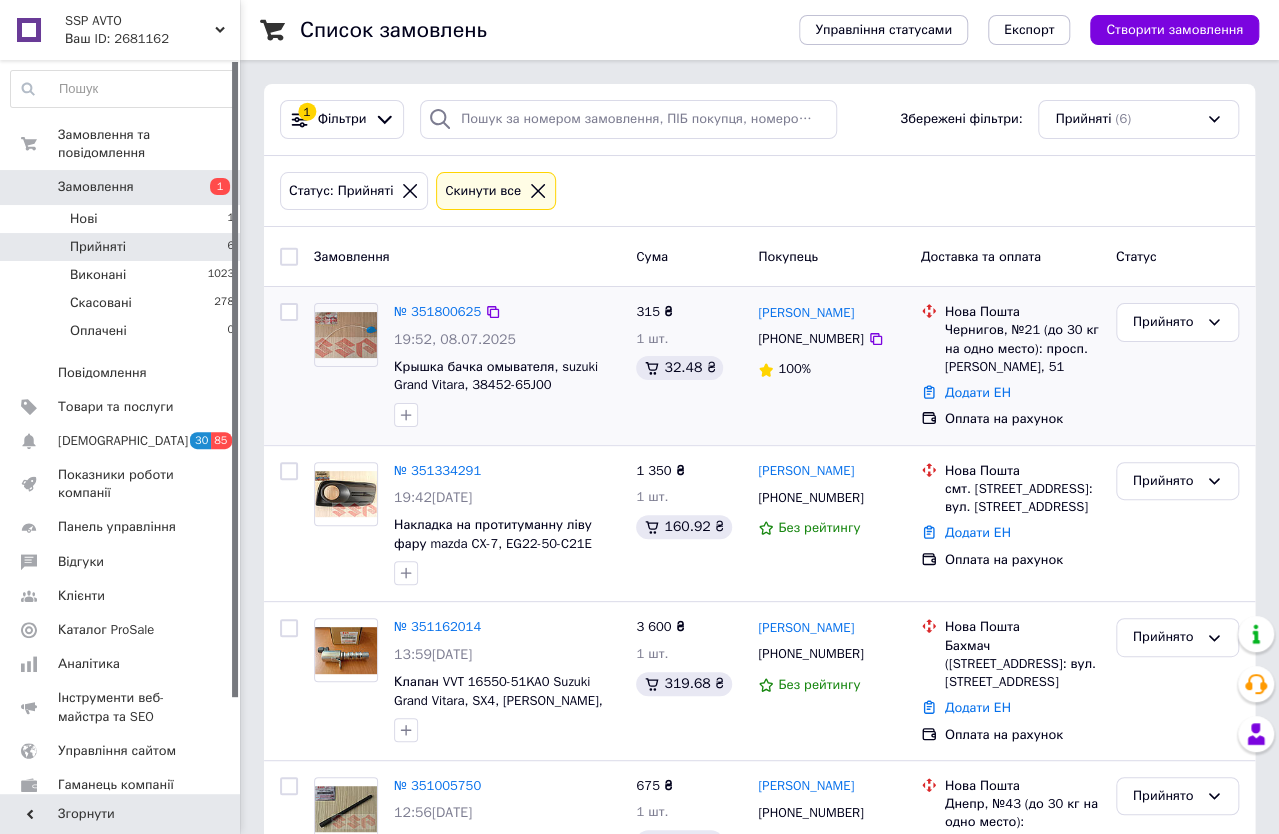 click on "Олена Малихіна +380502824428 100%" at bounding box center [831, 366] 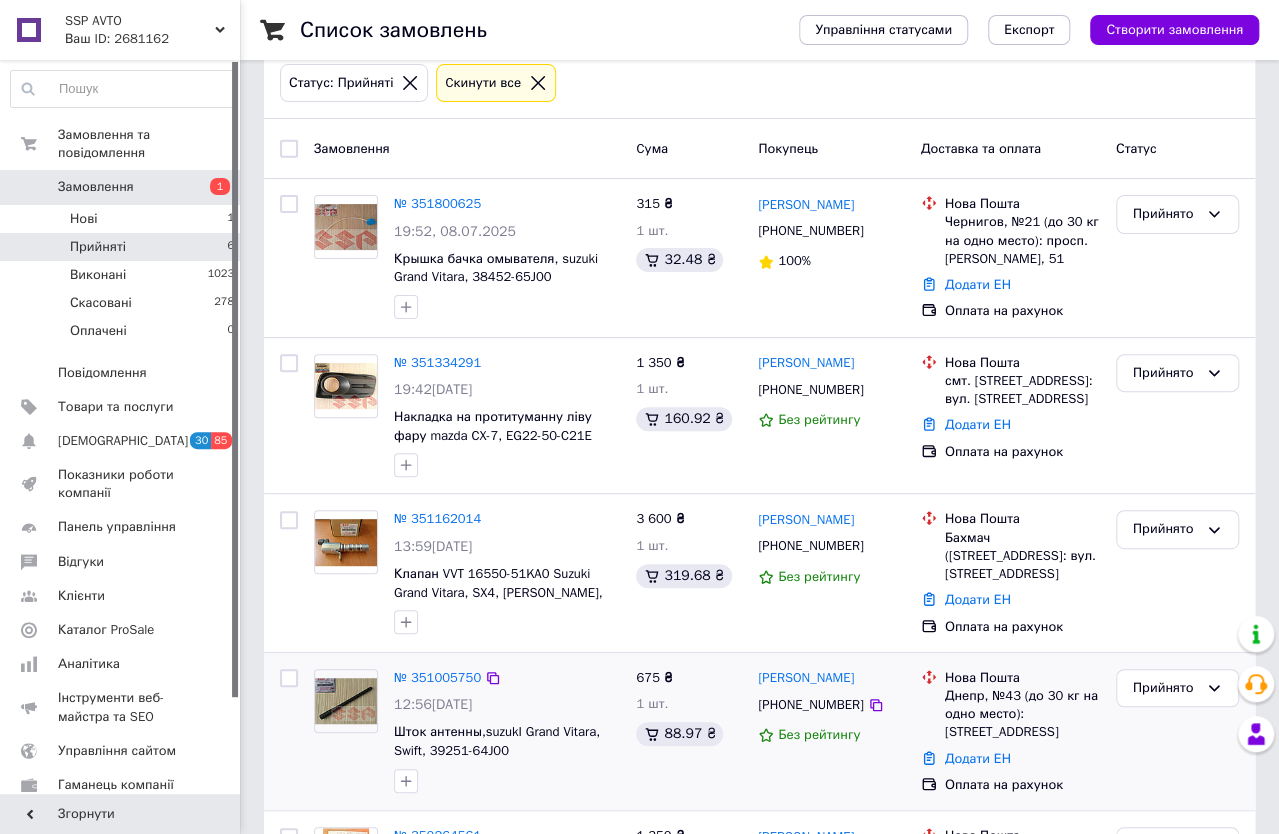 scroll, scrollTop: 0, scrollLeft: 0, axis: both 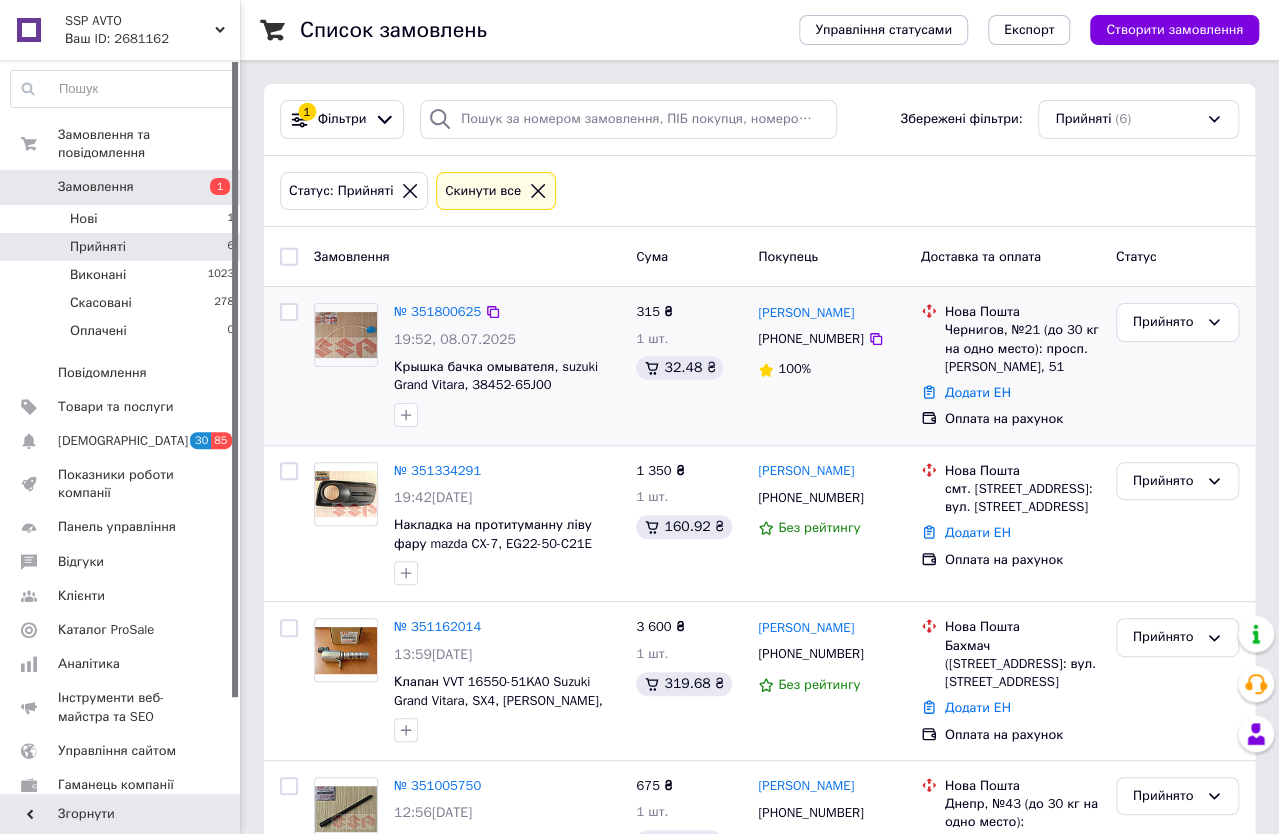 click on "315 ₴ 1 шт. 32.48 ₴" at bounding box center [689, 366] 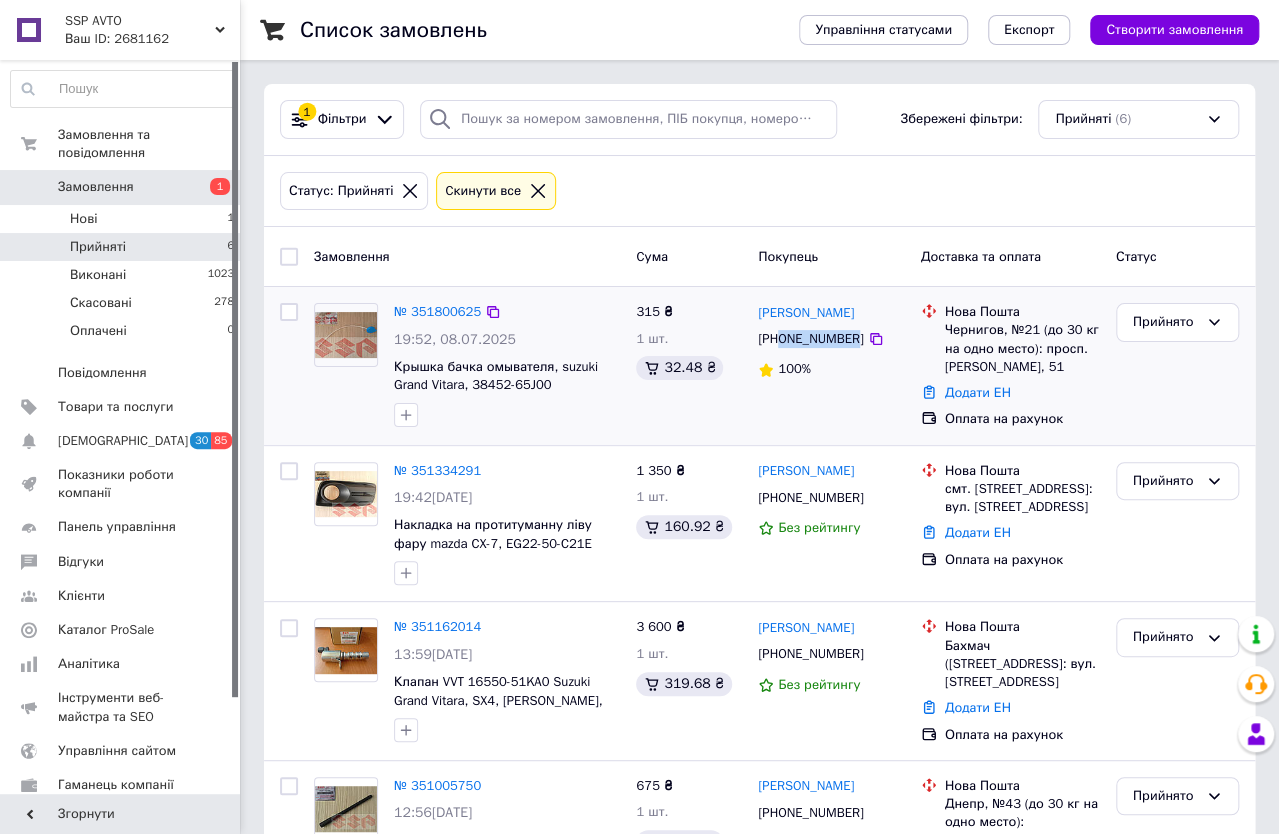 drag, startPoint x: 849, startPoint y: 338, endPoint x: 779, endPoint y: 350, distance: 71.021126 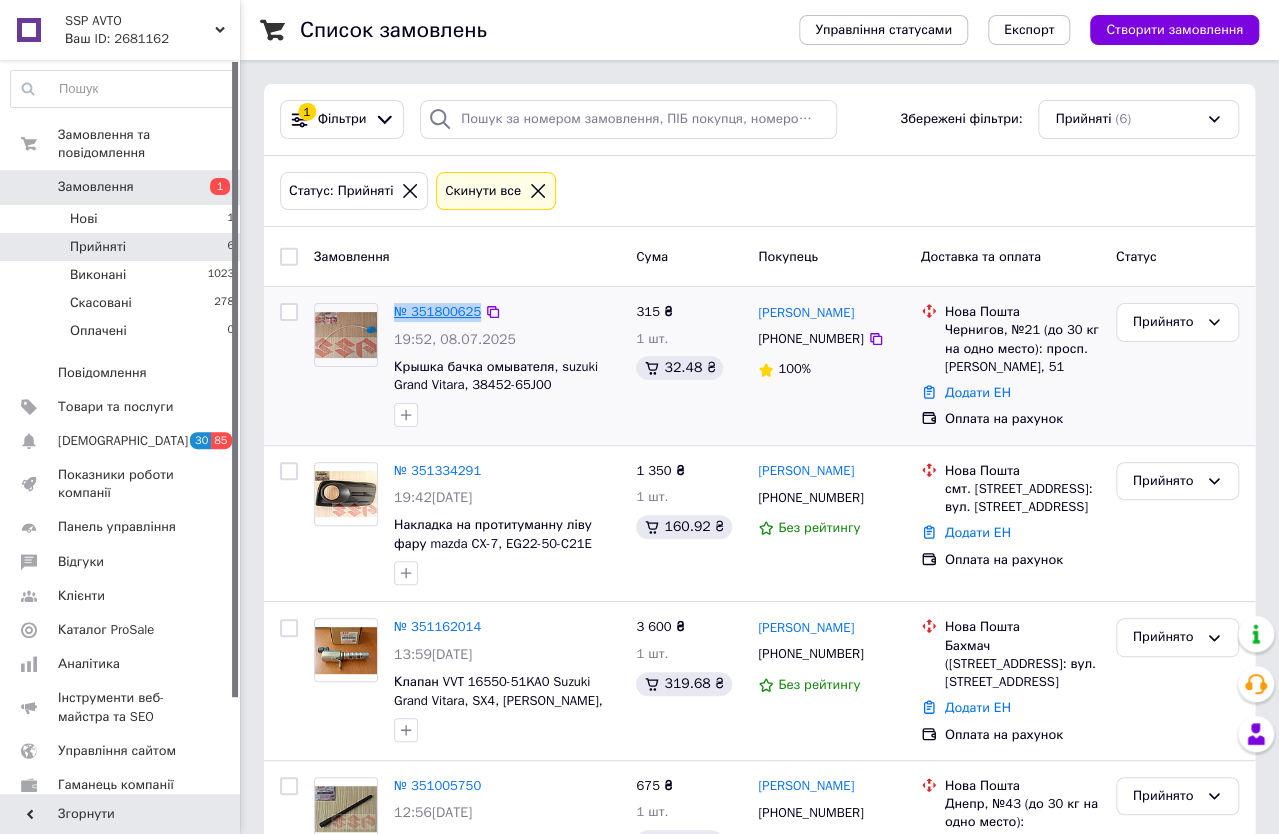 drag, startPoint x: 385, startPoint y: 306, endPoint x: 473, endPoint y: 314, distance: 88.362885 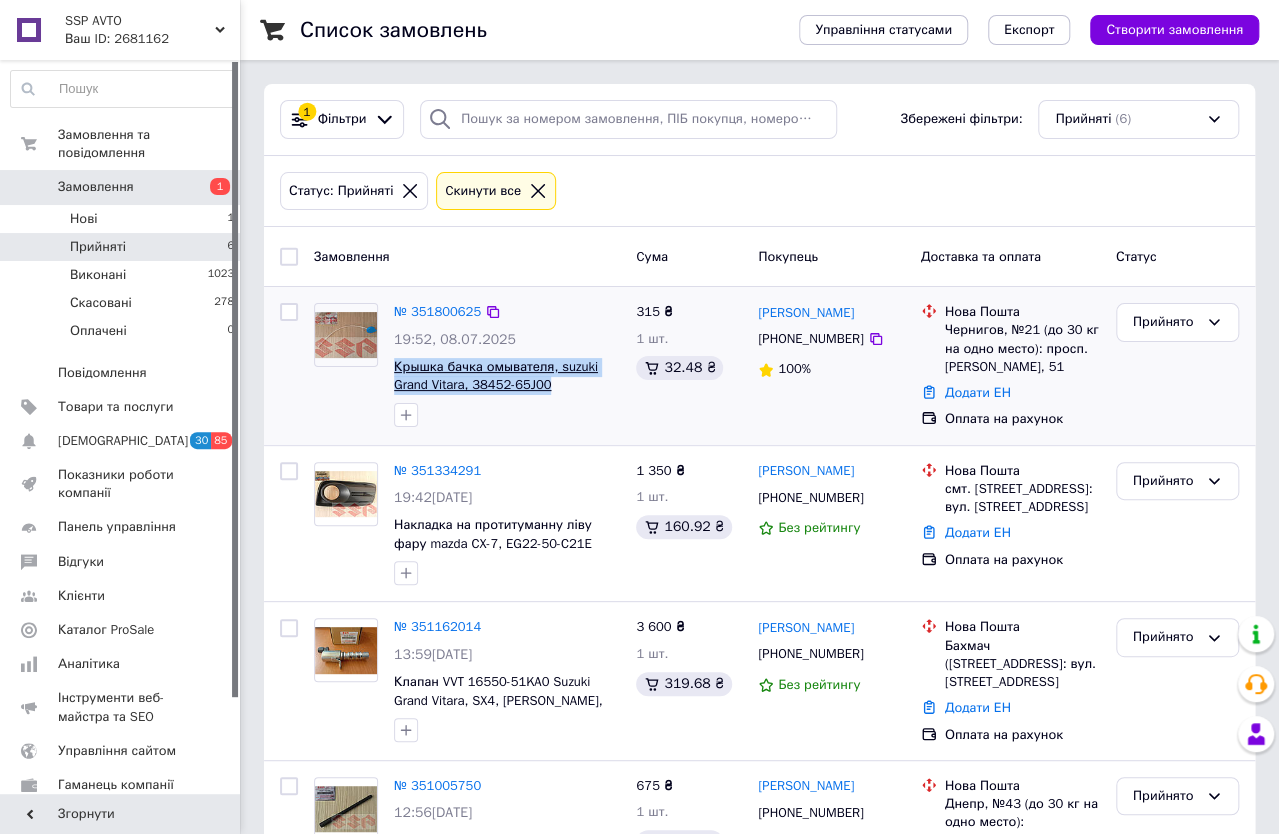 drag, startPoint x: 567, startPoint y: 387, endPoint x: 393, endPoint y: 365, distance: 175.38528 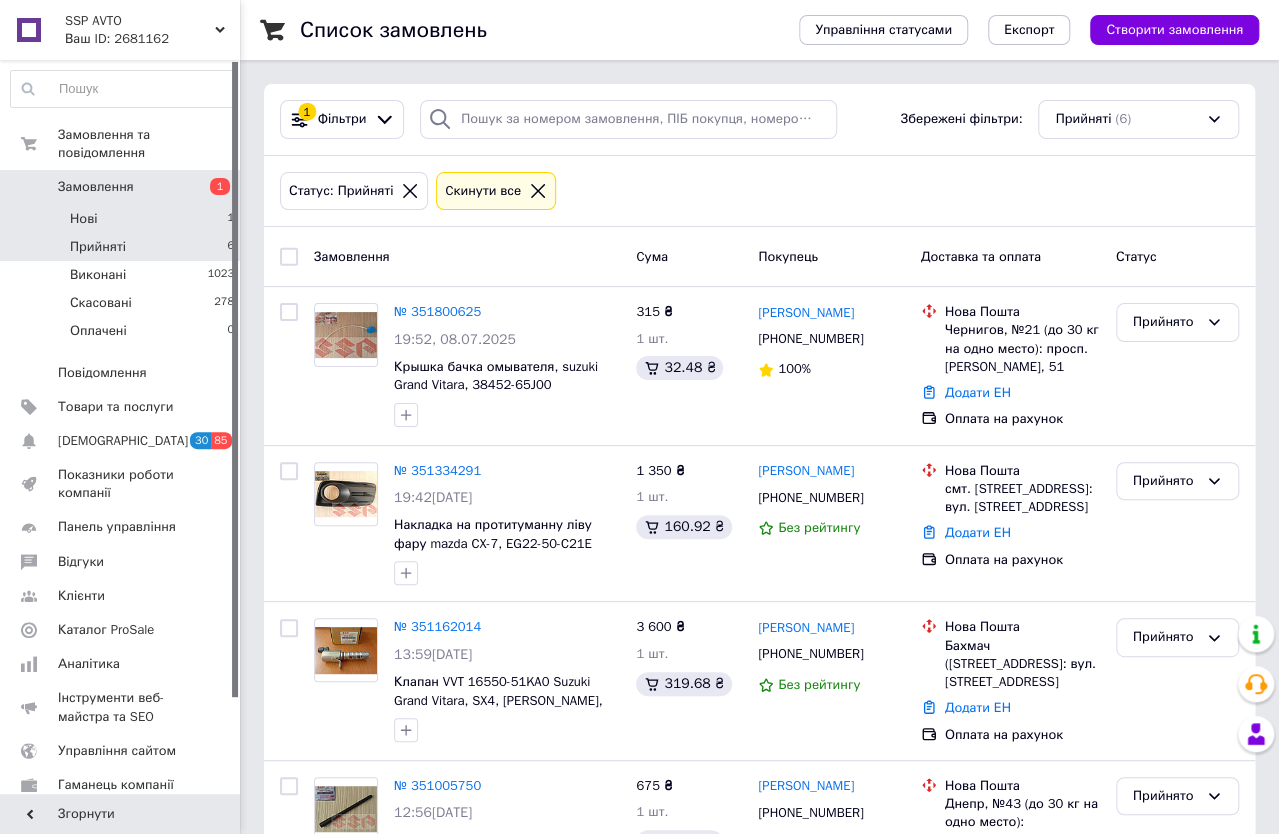 click on "Нові 1" at bounding box center [123, 219] 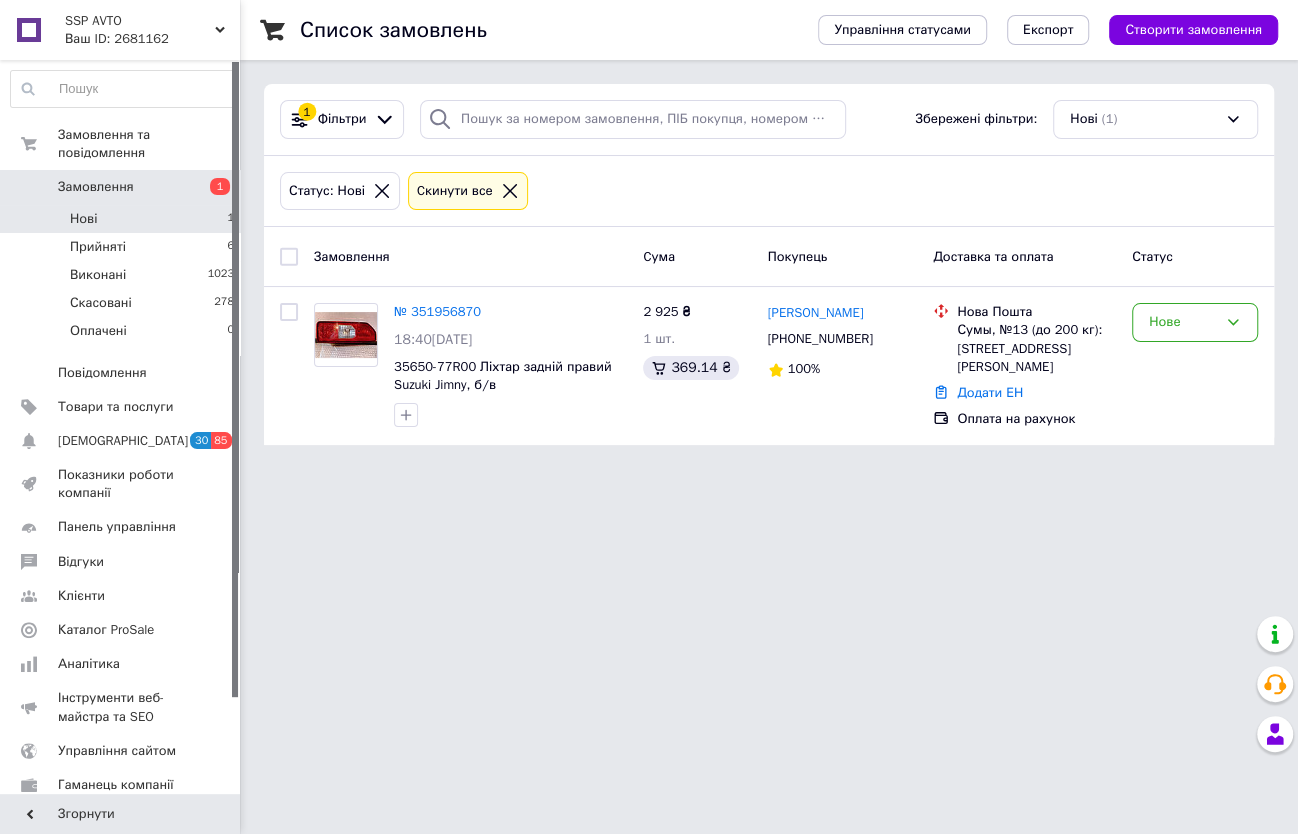 click on "SSP AVTO Ваш ID: 2681162 Сайт SSP AVTO Кабінет покупця Перевірити стан системи Сторінка на порталі Довідка Вийти Замовлення та повідомлення Замовлення 1 Нові 1 Прийняті 6 Виконані 1023 Скасовані 278 Оплачені 0 Повідомлення 0 Товари та послуги Сповіщення 30 85 Показники роботи компанії Панель управління Відгуки Клієнти Каталог ProSale Аналітика Інструменти веб-майстра та SEO Управління сайтом Гаманець компанії Маркет Налаштування Тарифи та рахунки Prom мікс 6 000 Згорнути
Список замовлень Управління статусами Експорт" at bounding box center (649, 234) 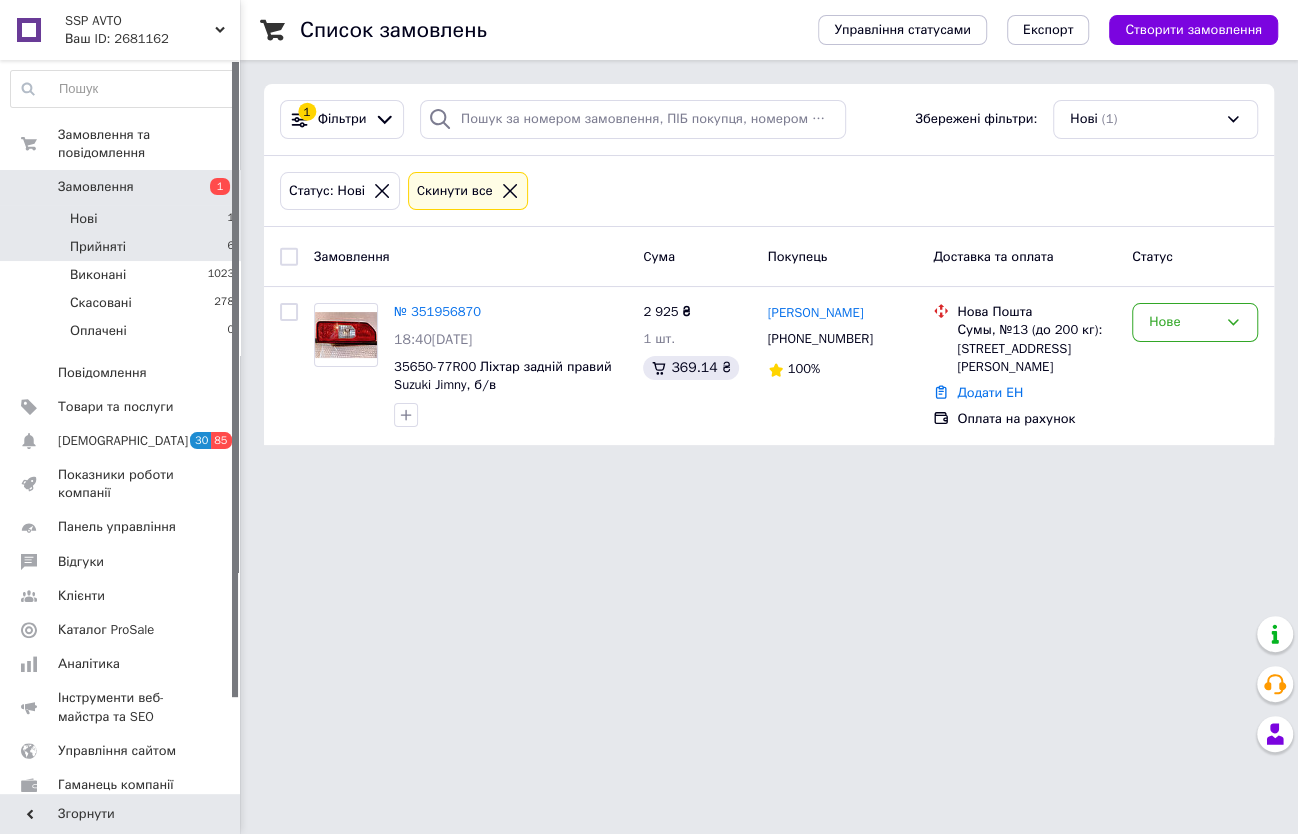 click on "Прийняті" at bounding box center [98, 247] 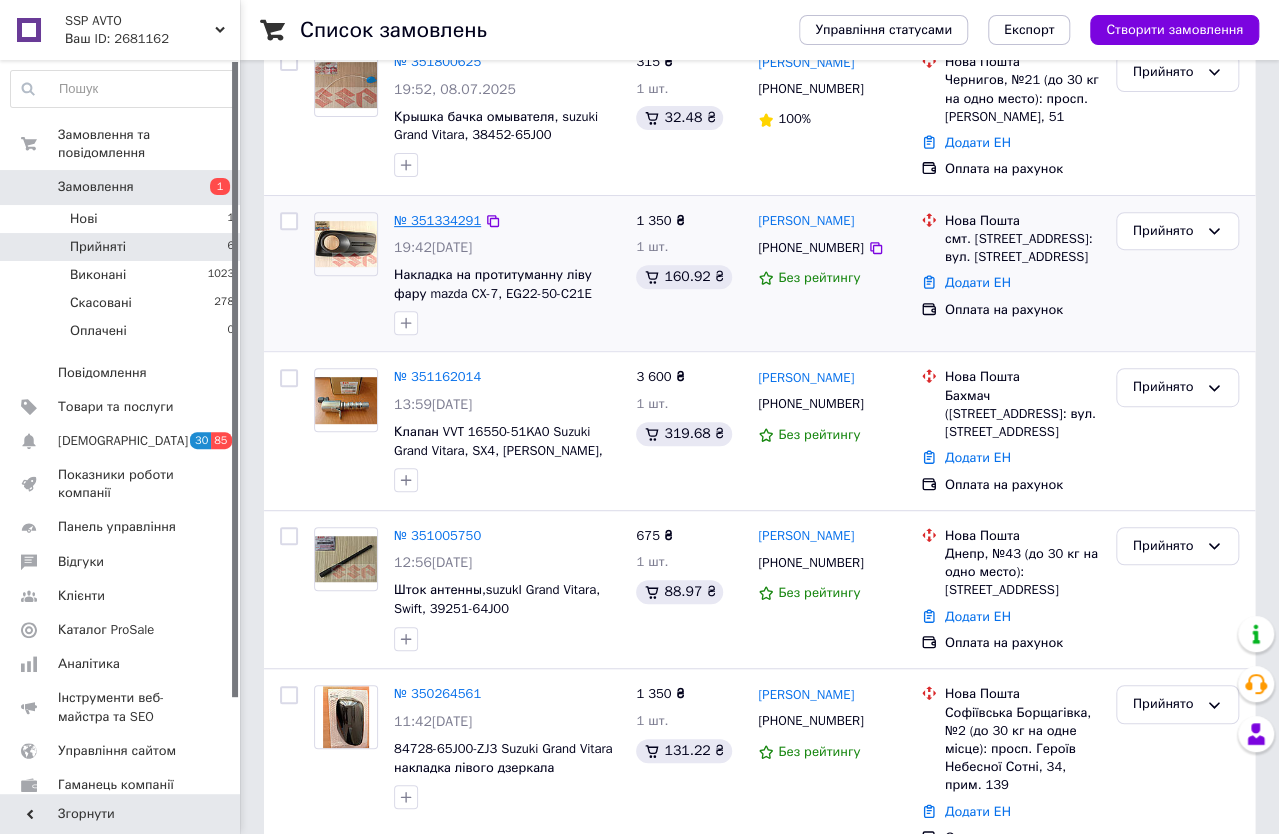 scroll, scrollTop: 375, scrollLeft: 0, axis: vertical 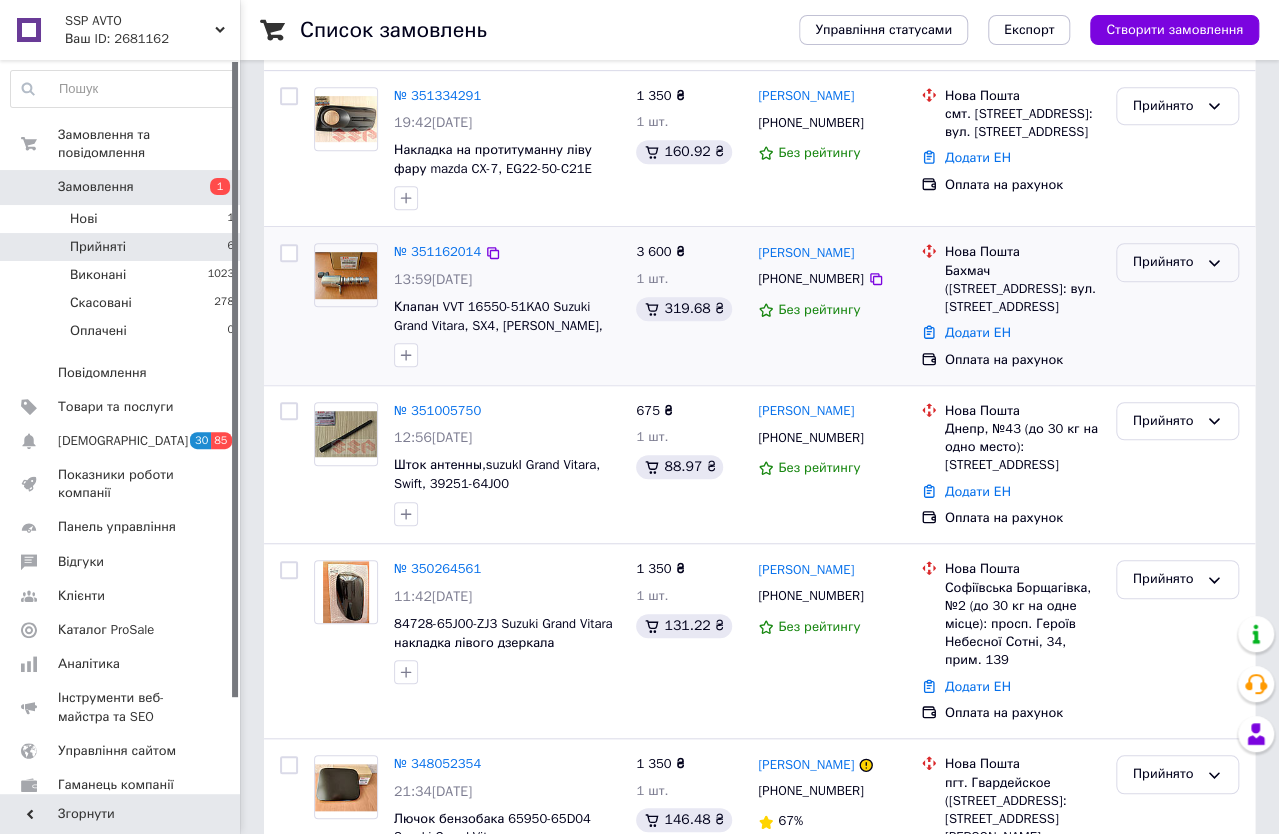 click on "Прийнято" at bounding box center [1177, 262] 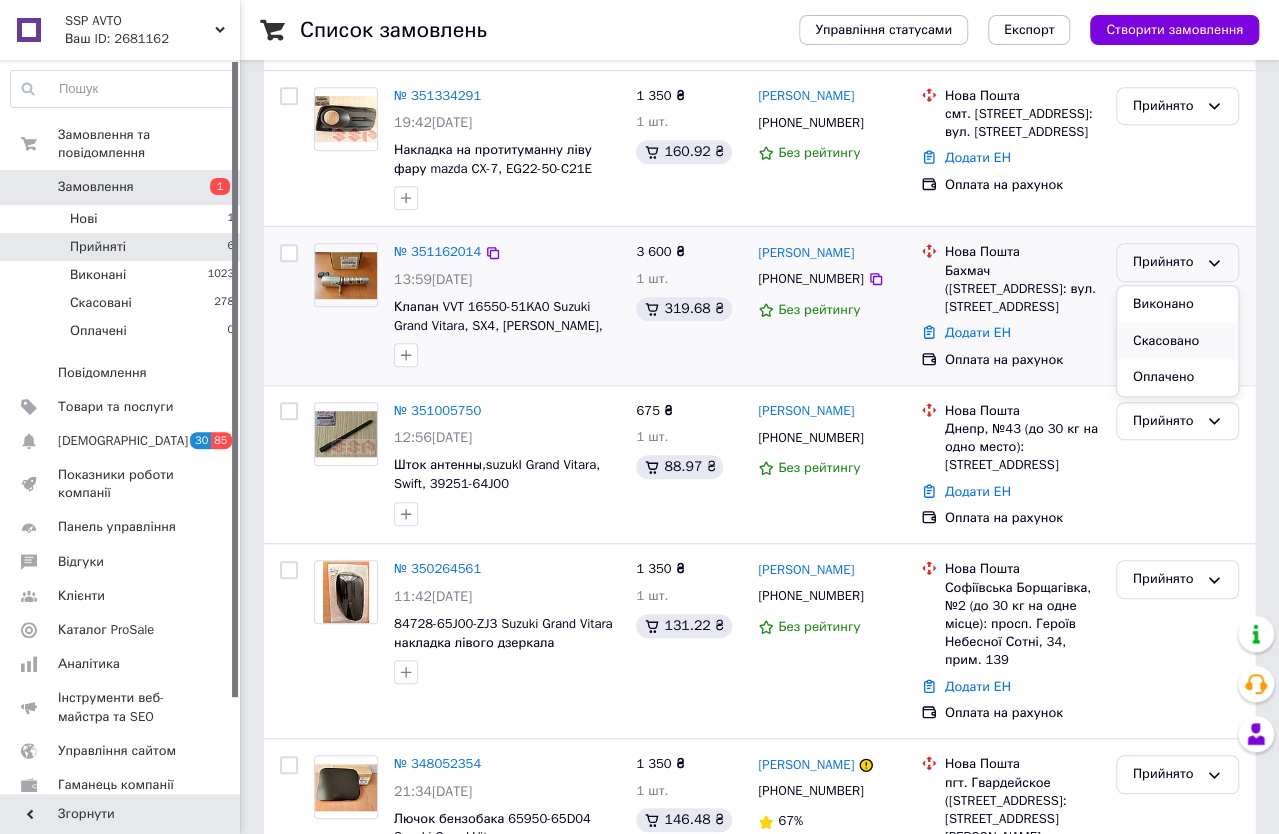 click on "Скасовано" at bounding box center [1177, 341] 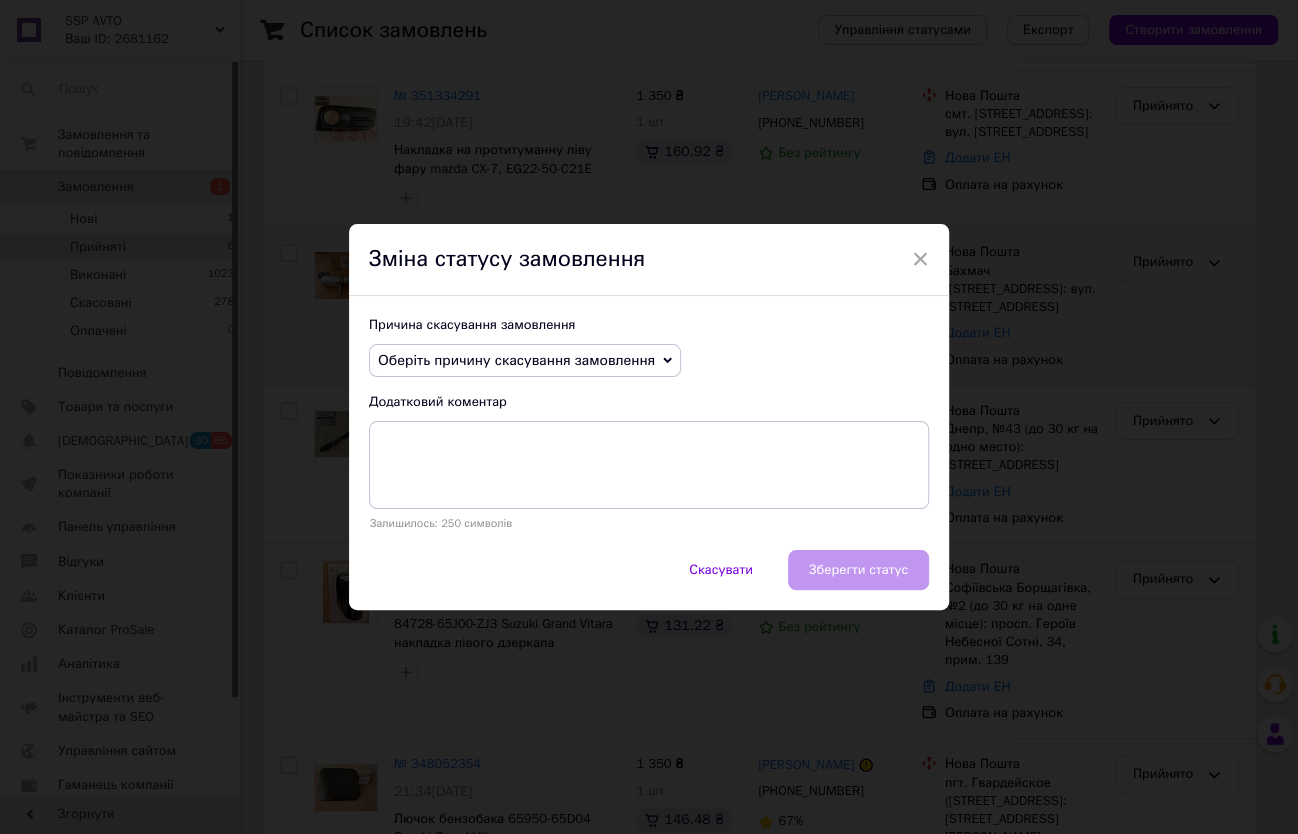 click on "Оберіть причину скасування замовлення" at bounding box center [525, 361] 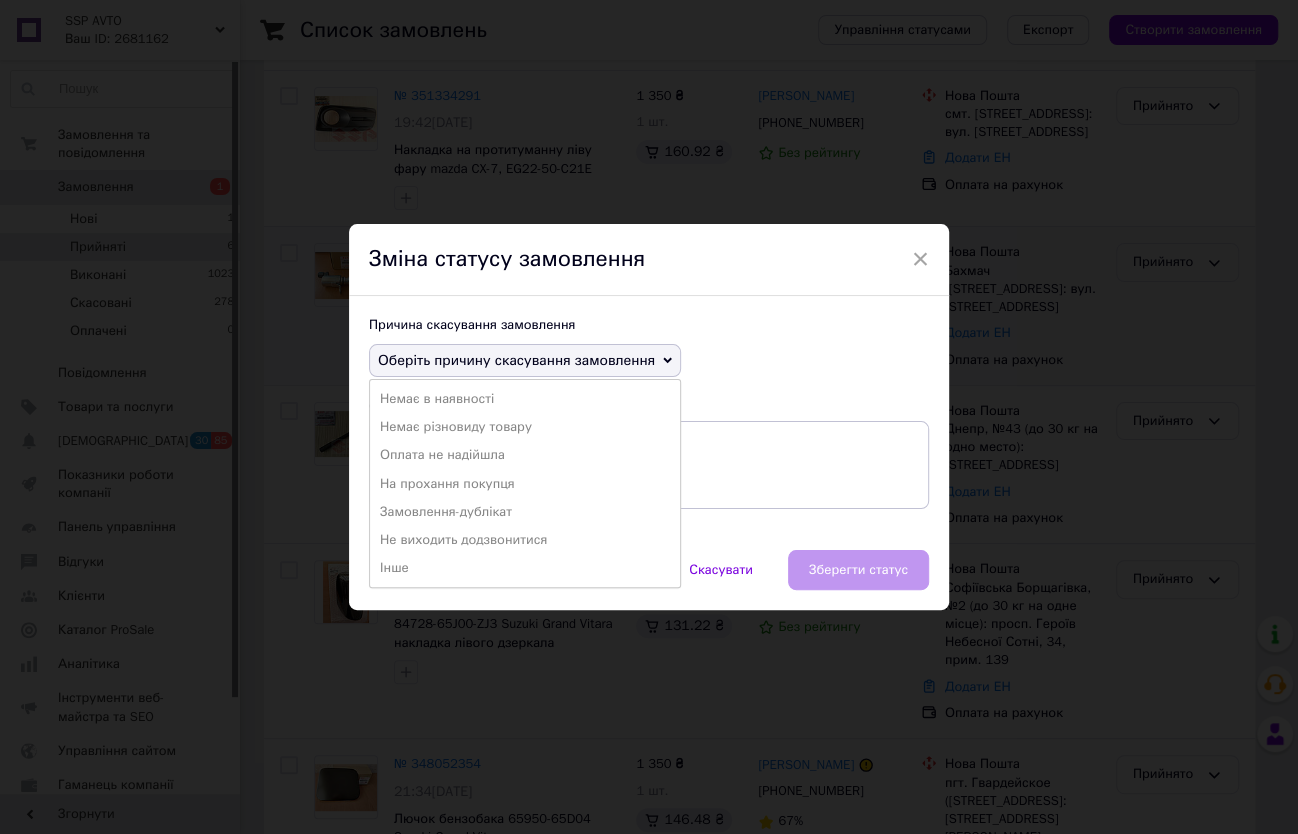 click on "На прохання покупця" at bounding box center [525, 484] 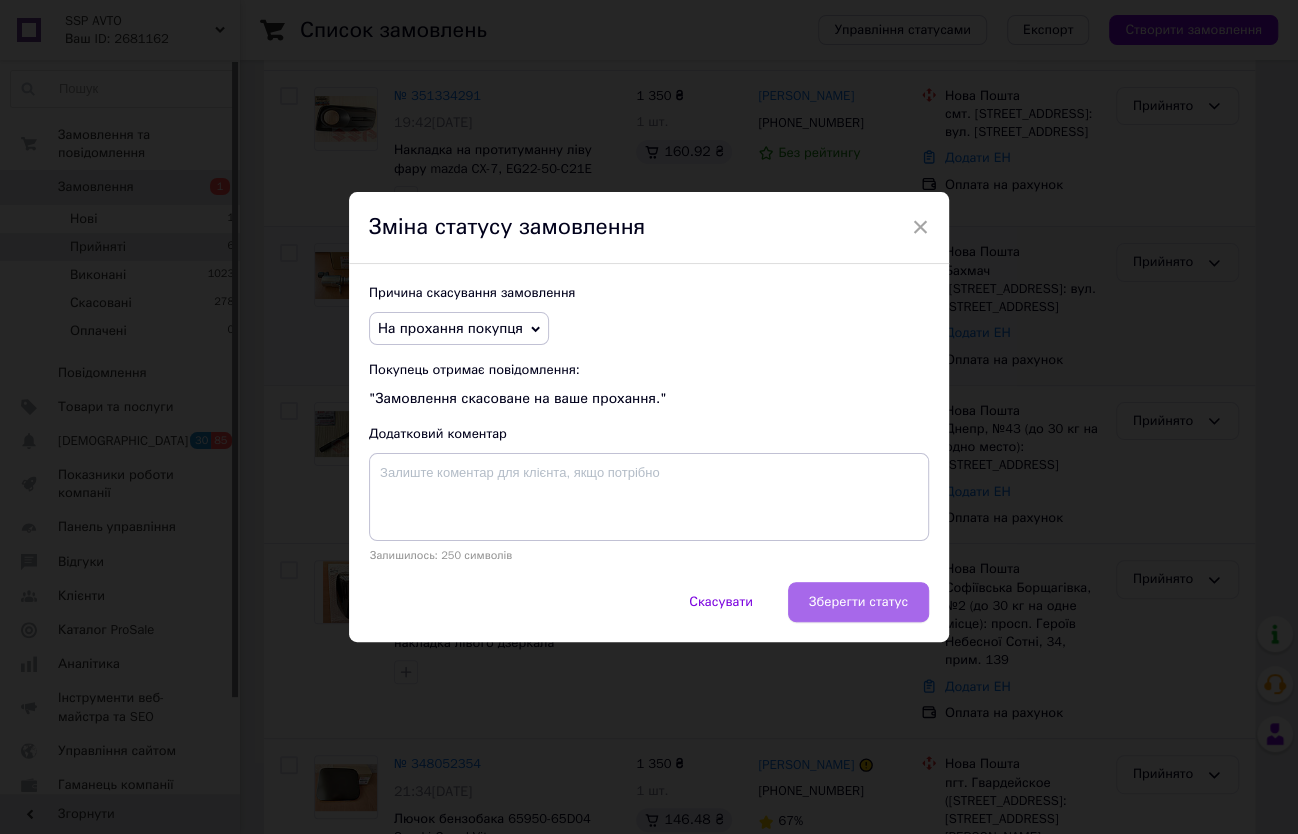 click on "Зберегти статус" at bounding box center (858, 602) 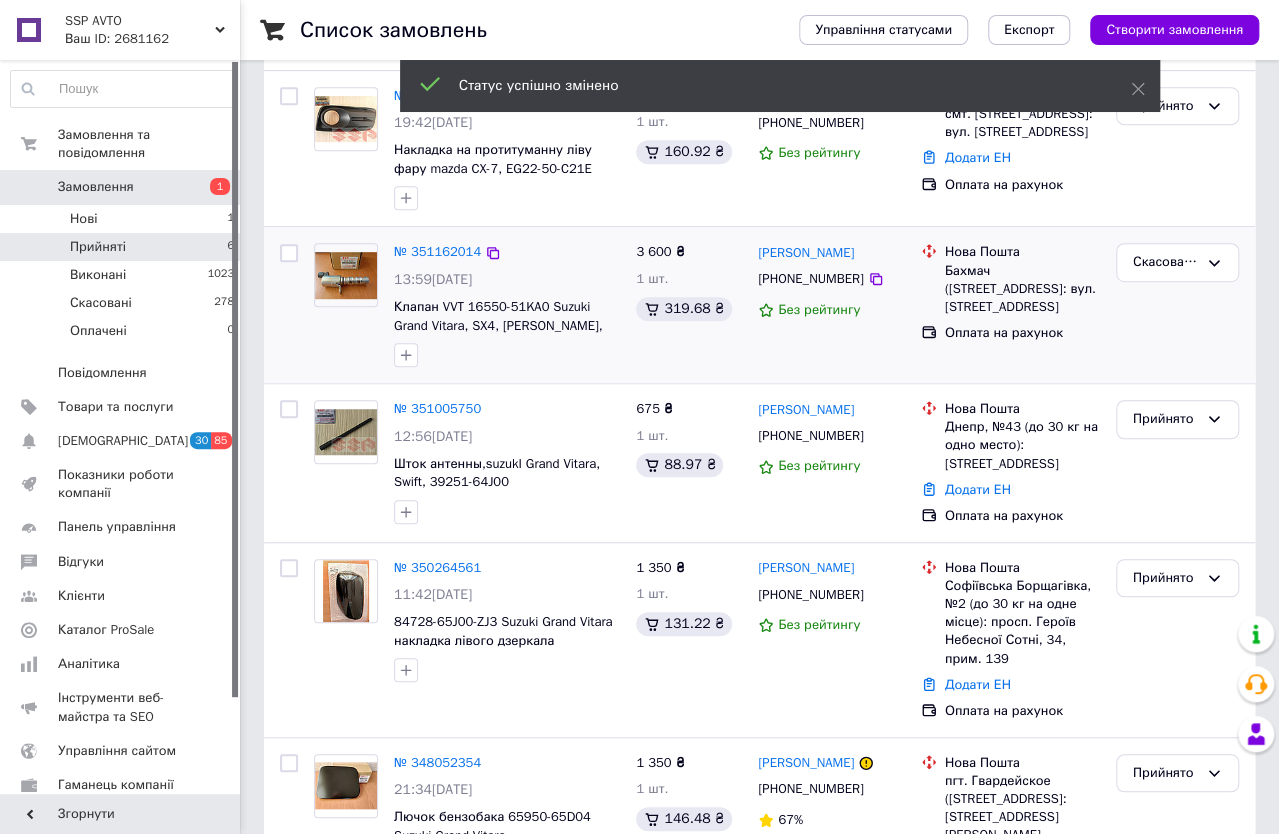 scroll, scrollTop: 477, scrollLeft: 0, axis: vertical 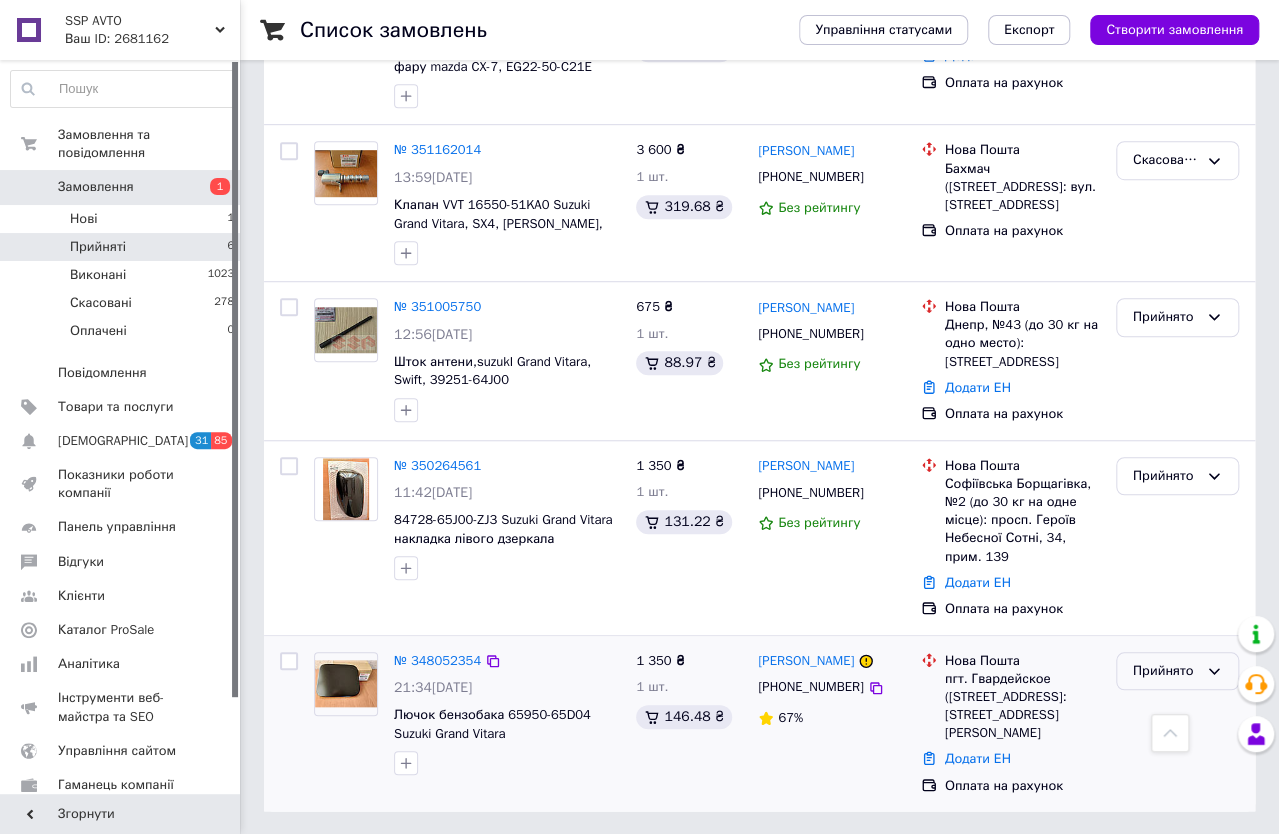 click 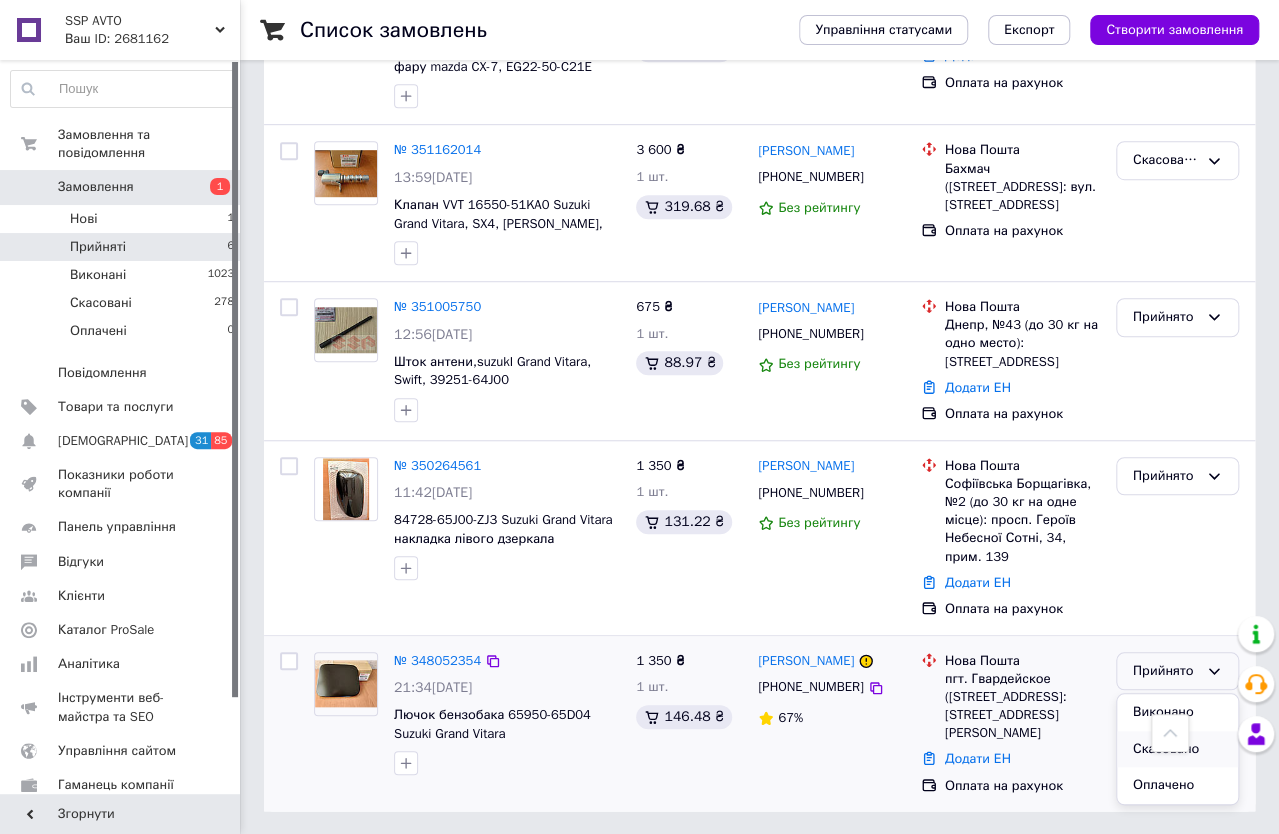 click on "Скасовано" at bounding box center (1177, 749) 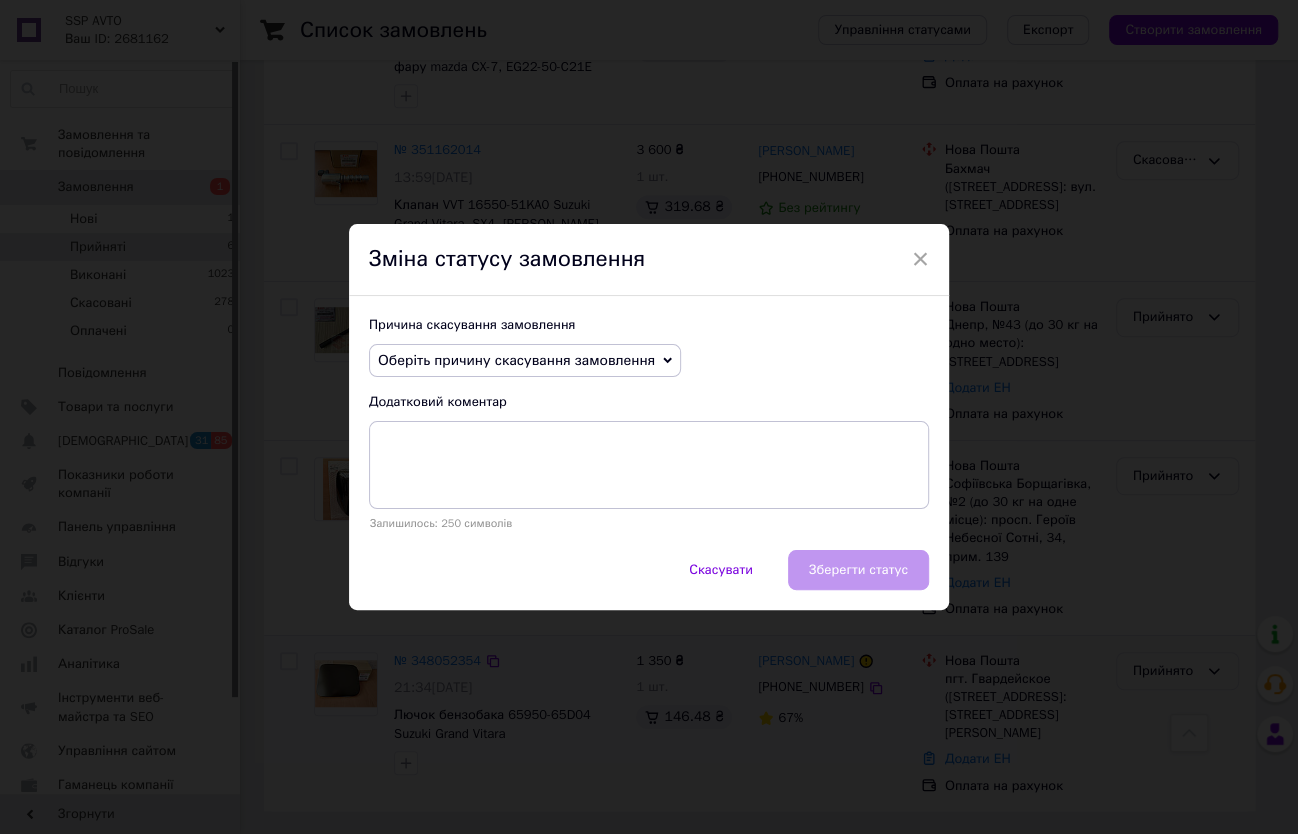 click on "Оберіть причину скасування замовлення" at bounding box center [525, 361] 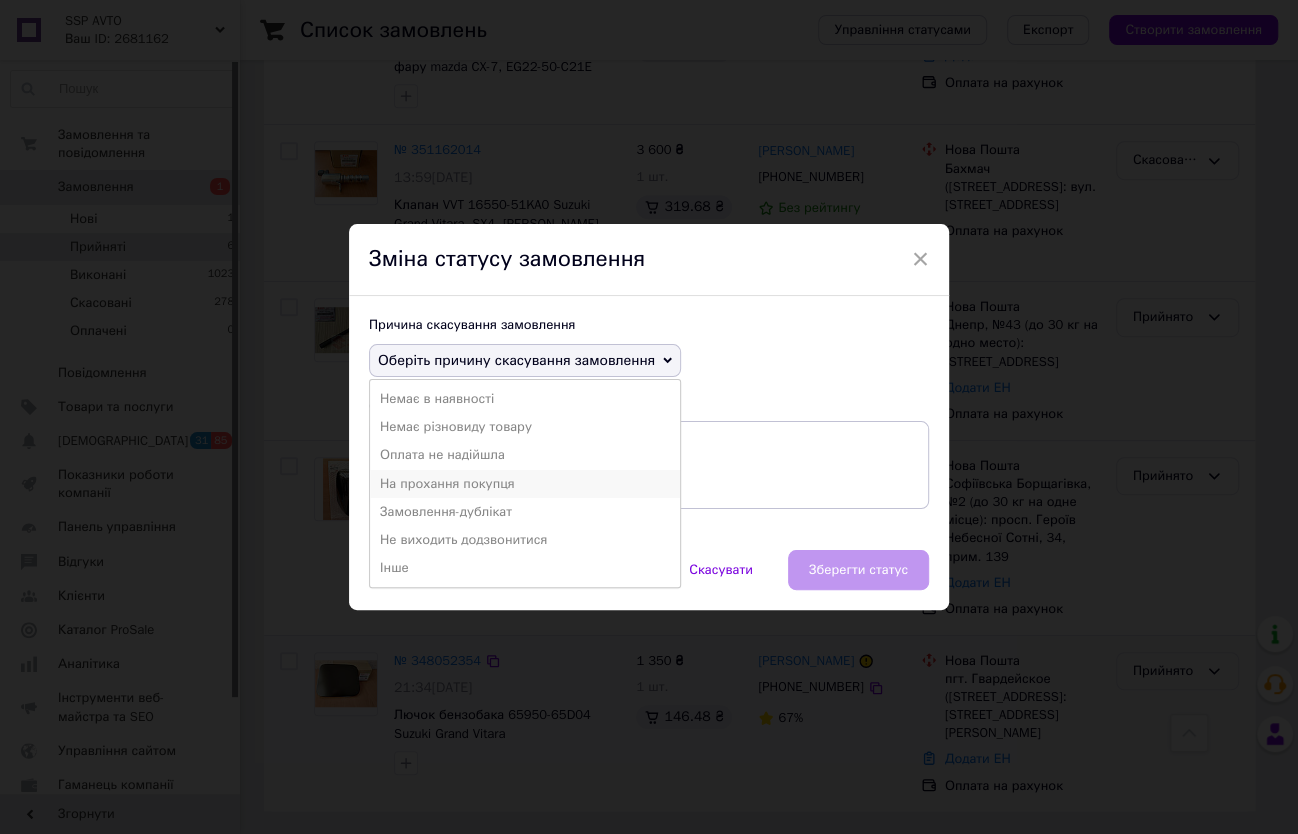 click on "На прохання покупця" at bounding box center (525, 484) 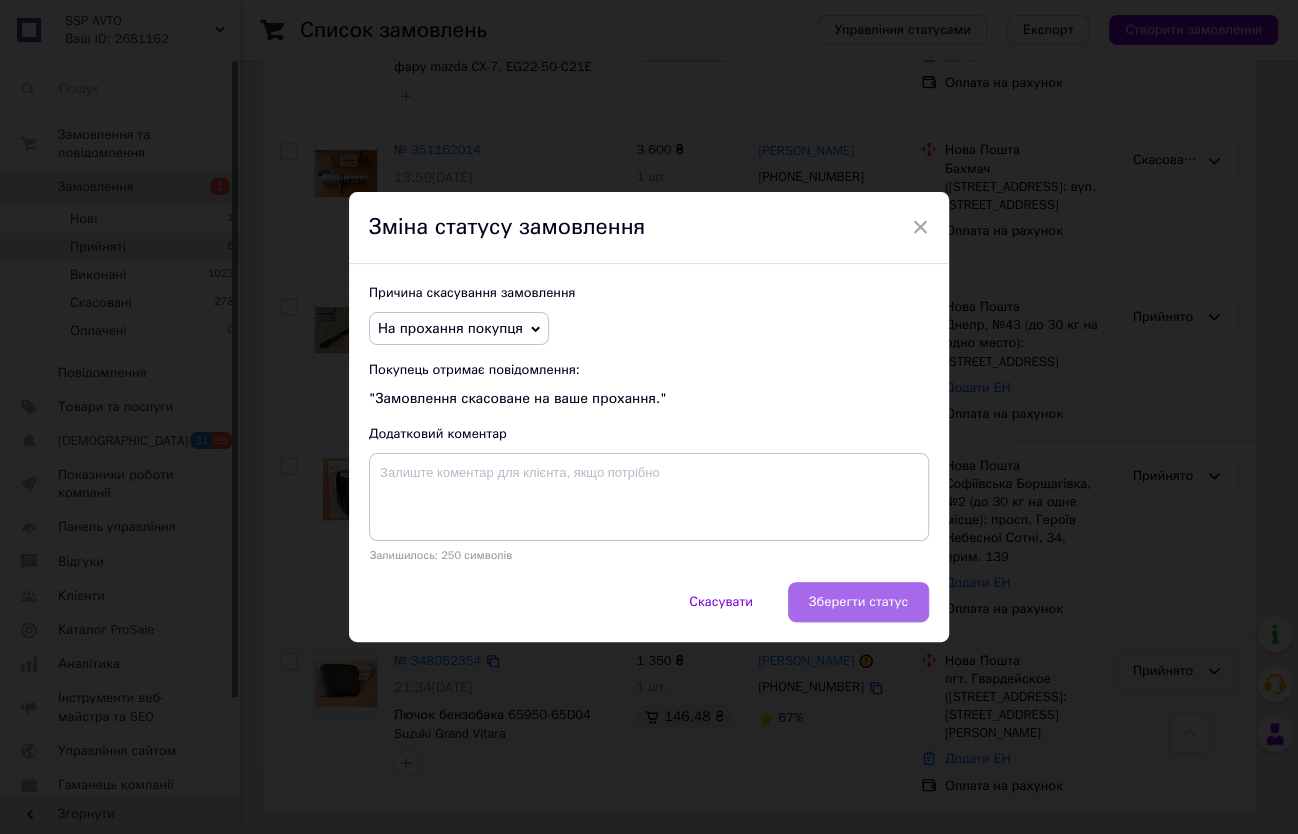 click on "Зберегти статус" at bounding box center [858, 602] 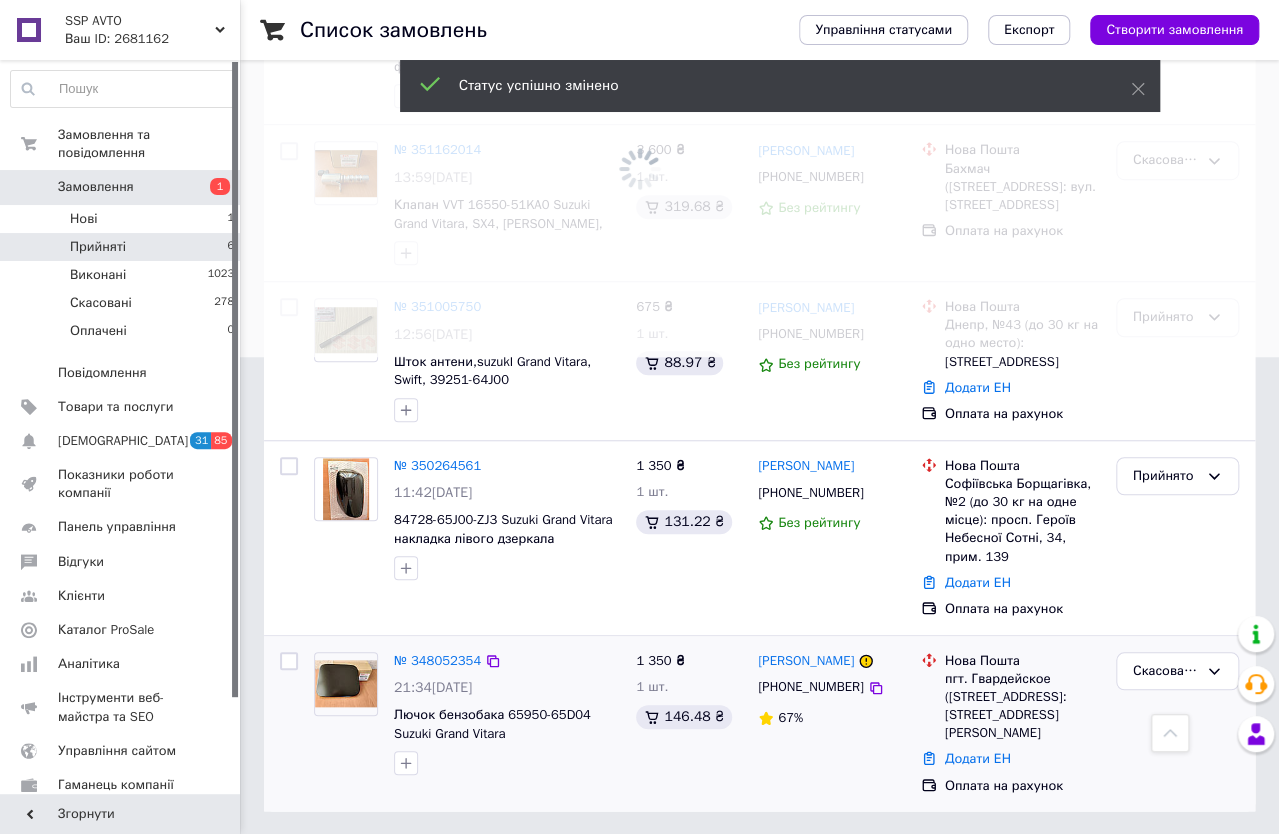 scroll, scrollTop: 458, scrollLeft: 0, axis: vertical 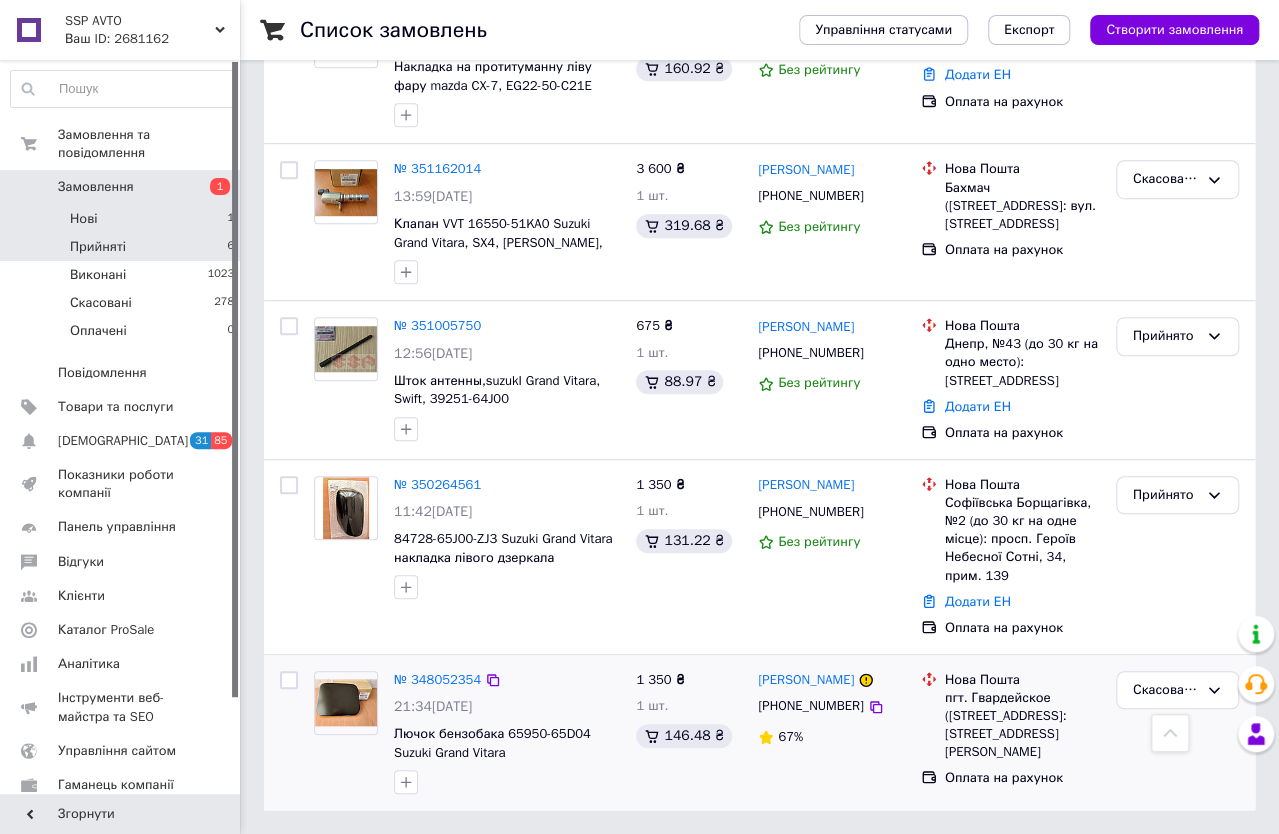 click on "Нові 1" at bounding box center [123, 219] 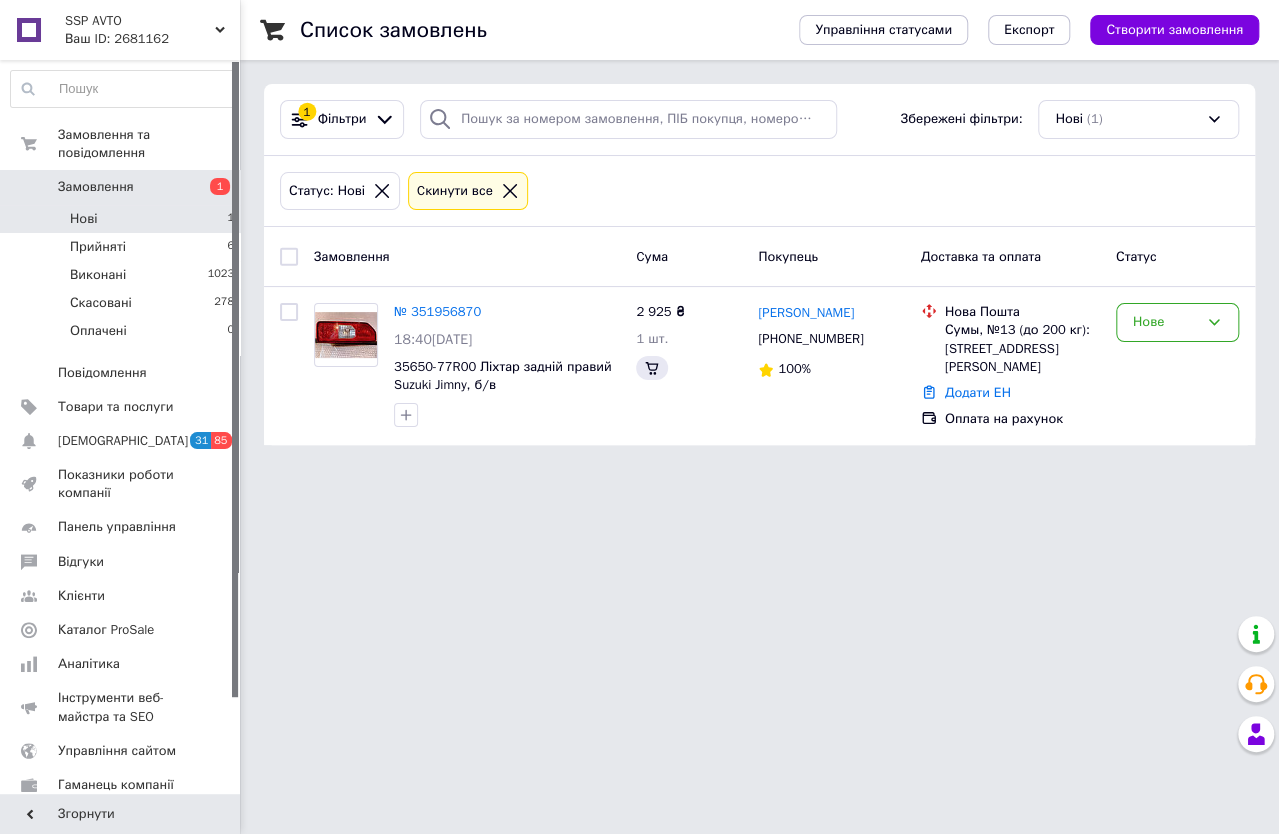 scroll, scrollTop: 0, scrollLeft: 0, axis: both 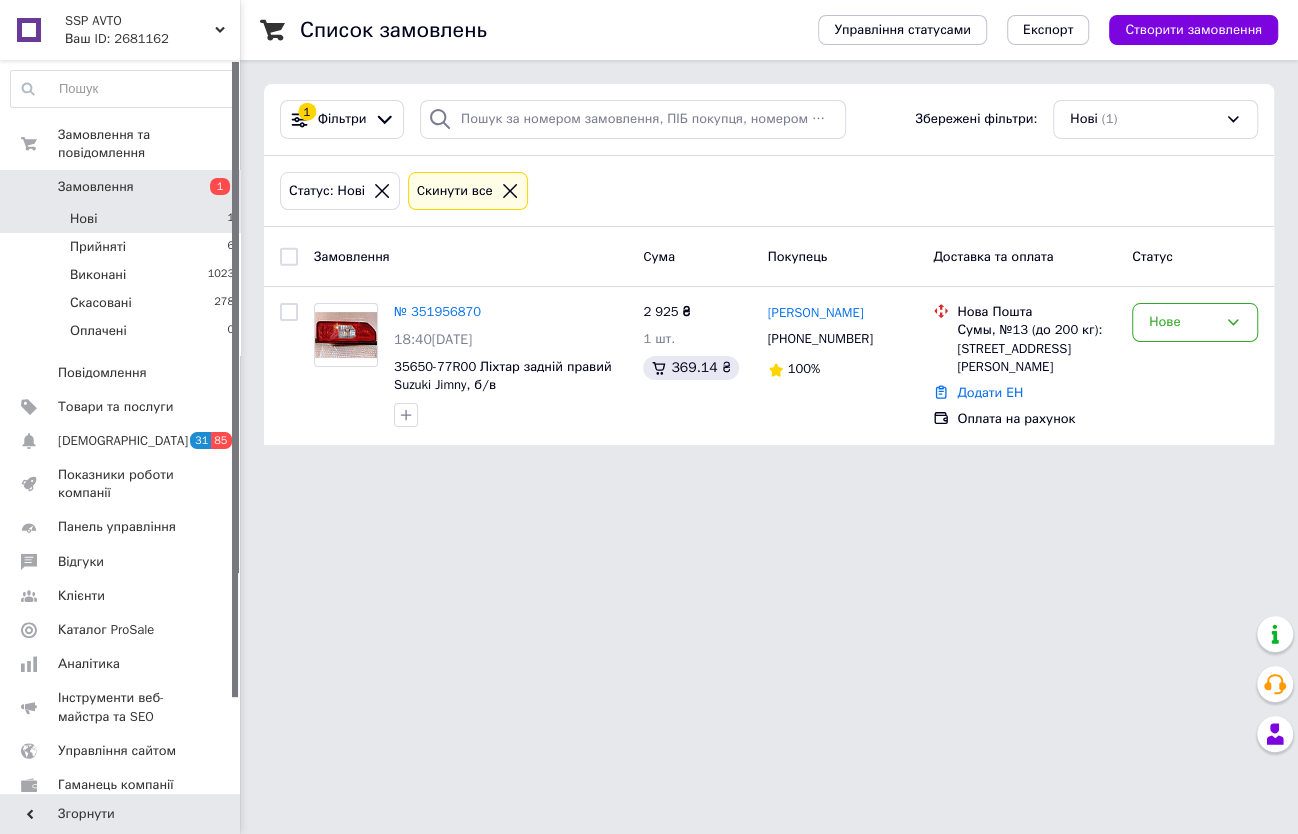 click on "SSP AVTO Ваш ID: 2681162 Сайт SSP AVTO Кабінет покупця Перевірити стан системи Сторінка на порталі Довідка Вийти Замовлення та повідомлення Замовлення 1 Нові 1 Прийняті 6 Виконані 1023 Скасовані 278 Оплачені 0 Повідомлення 0 Товари та послуги Сповіщення 31 85 Показники роботи компанії Панель управління Відгуки Клієнти Каталог ProSale Аналітика Інструменти веб-майстра та SEO Управління сайтом Гаманець компанії Маркет Налаштування Тарифи та рахунки Prom мікс 6 000 Згорнути
Список замовлень Управління статусами Експорт" at bounding box center (649, 234) 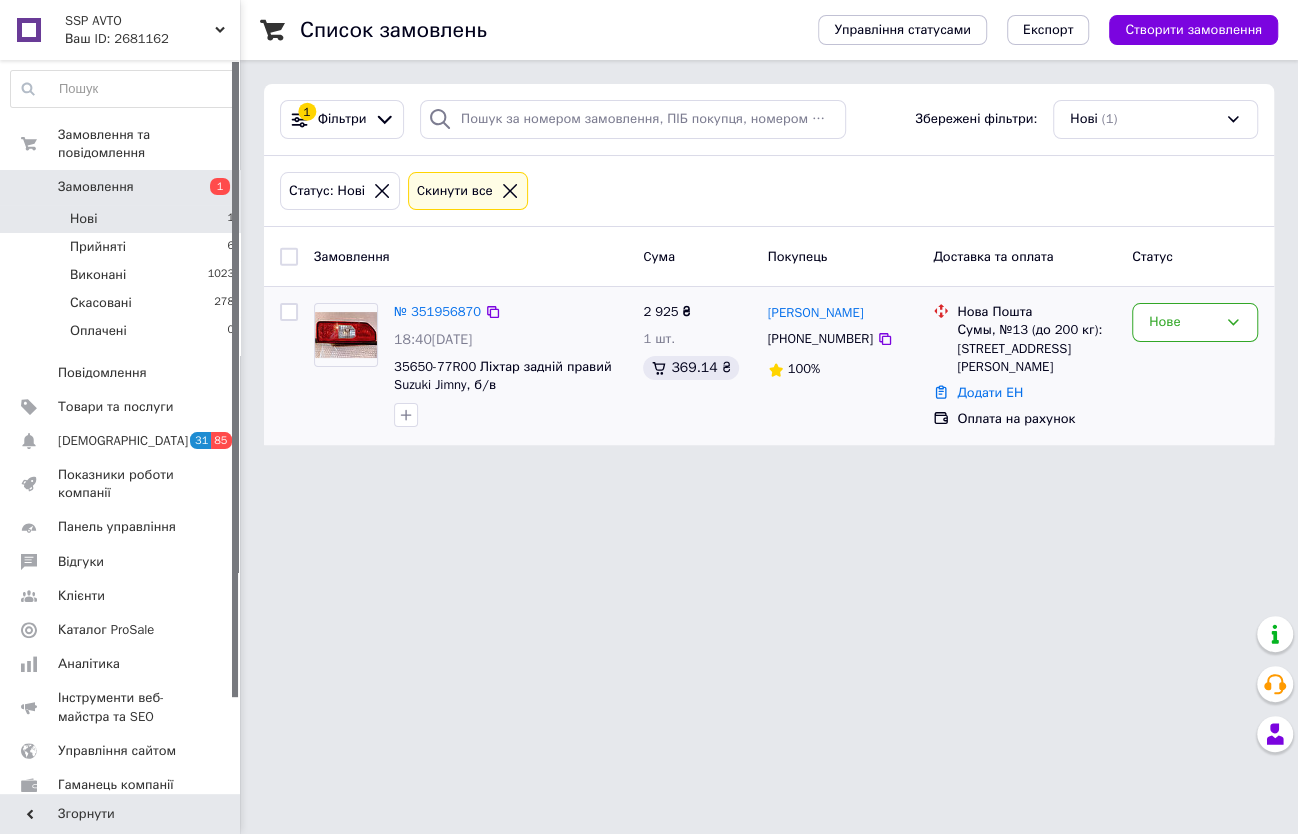click on "Александр Голуб +380665444641 100%" at bounding box center (843, 366) 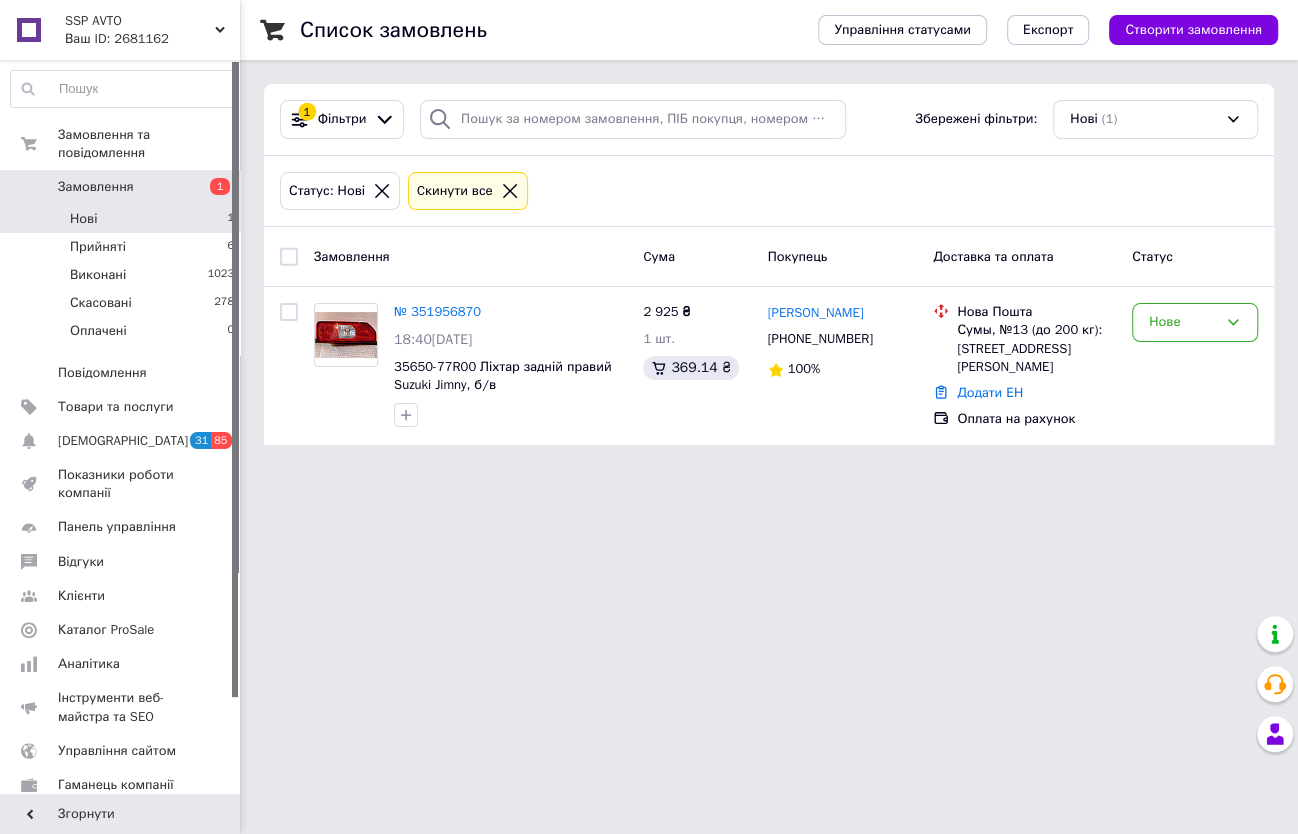 click on "Нові 1" at bounding box center [123, 219] 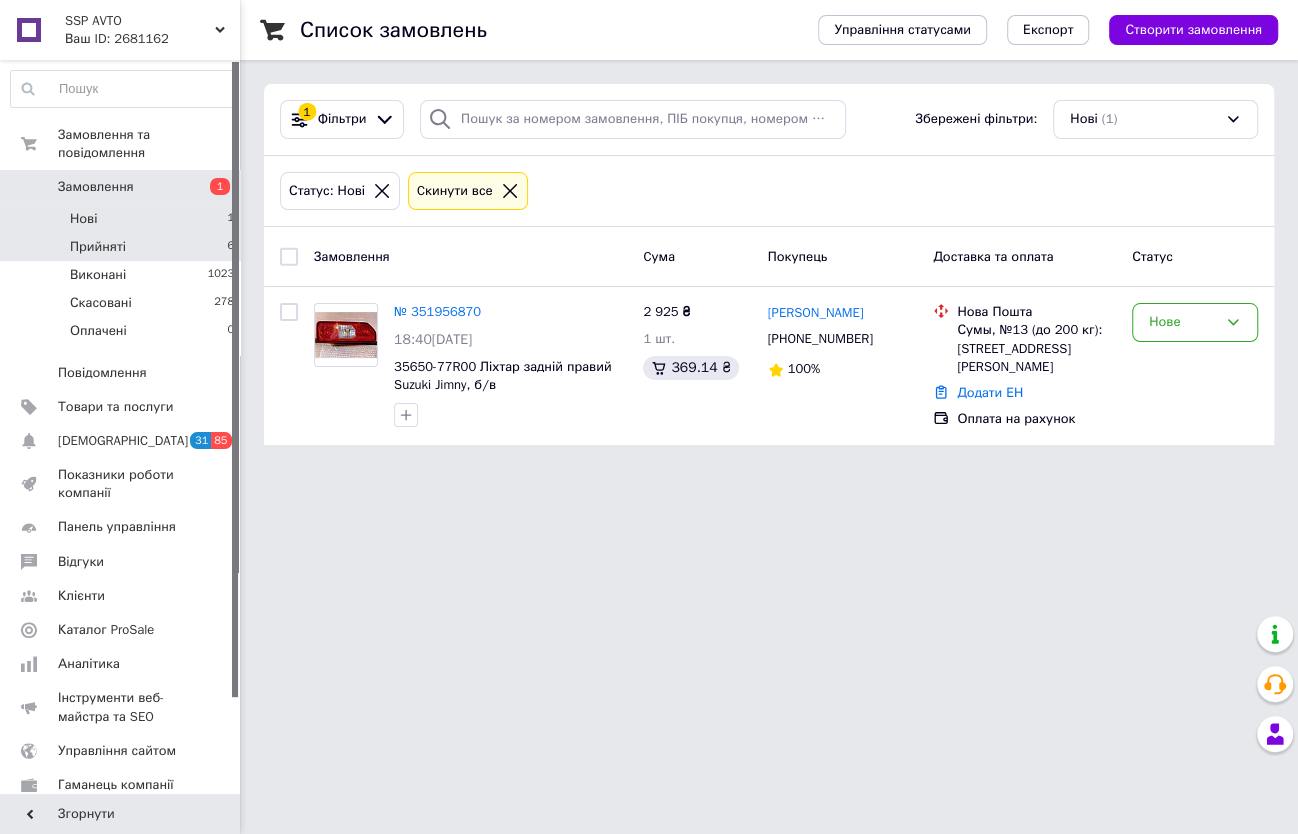click on "Прийняті" at bounding box center [98, 247] 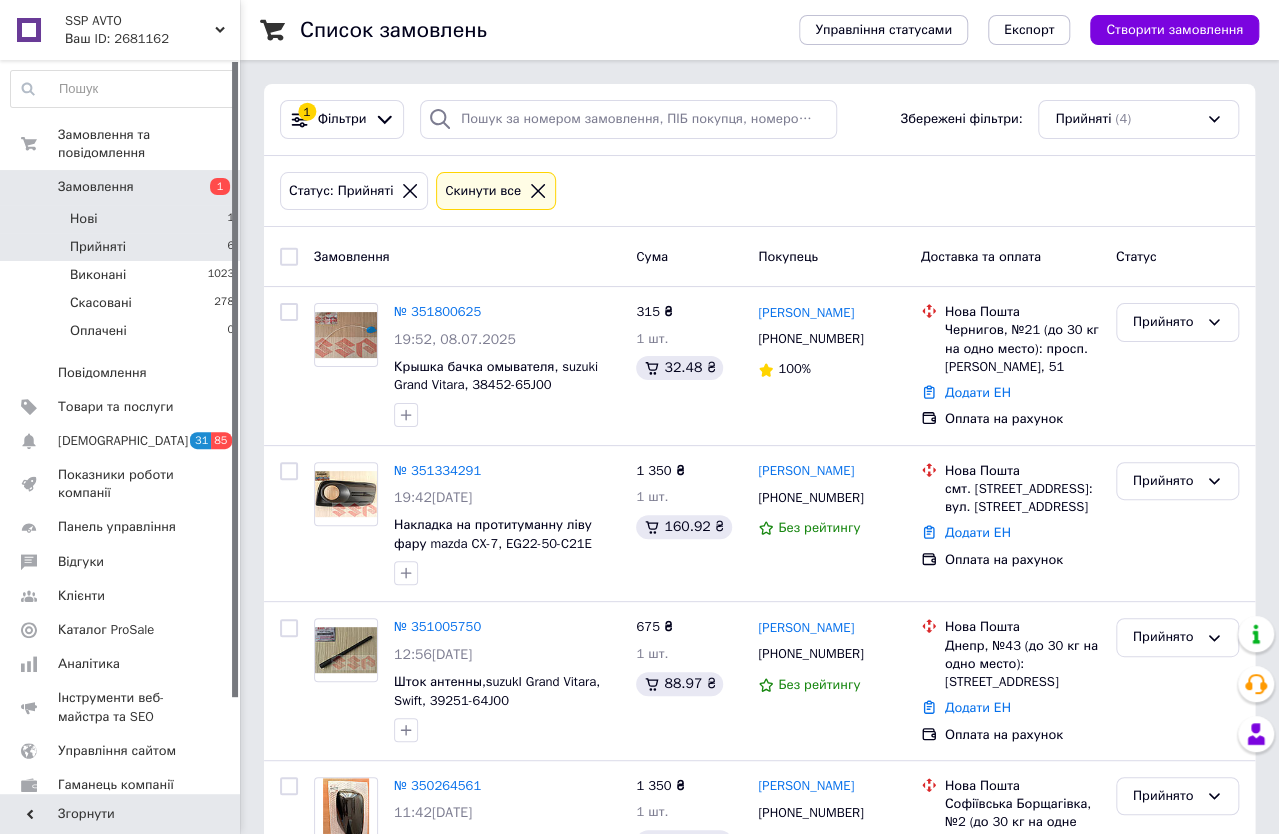 click on "Нові" at bounding box center [83, 219] 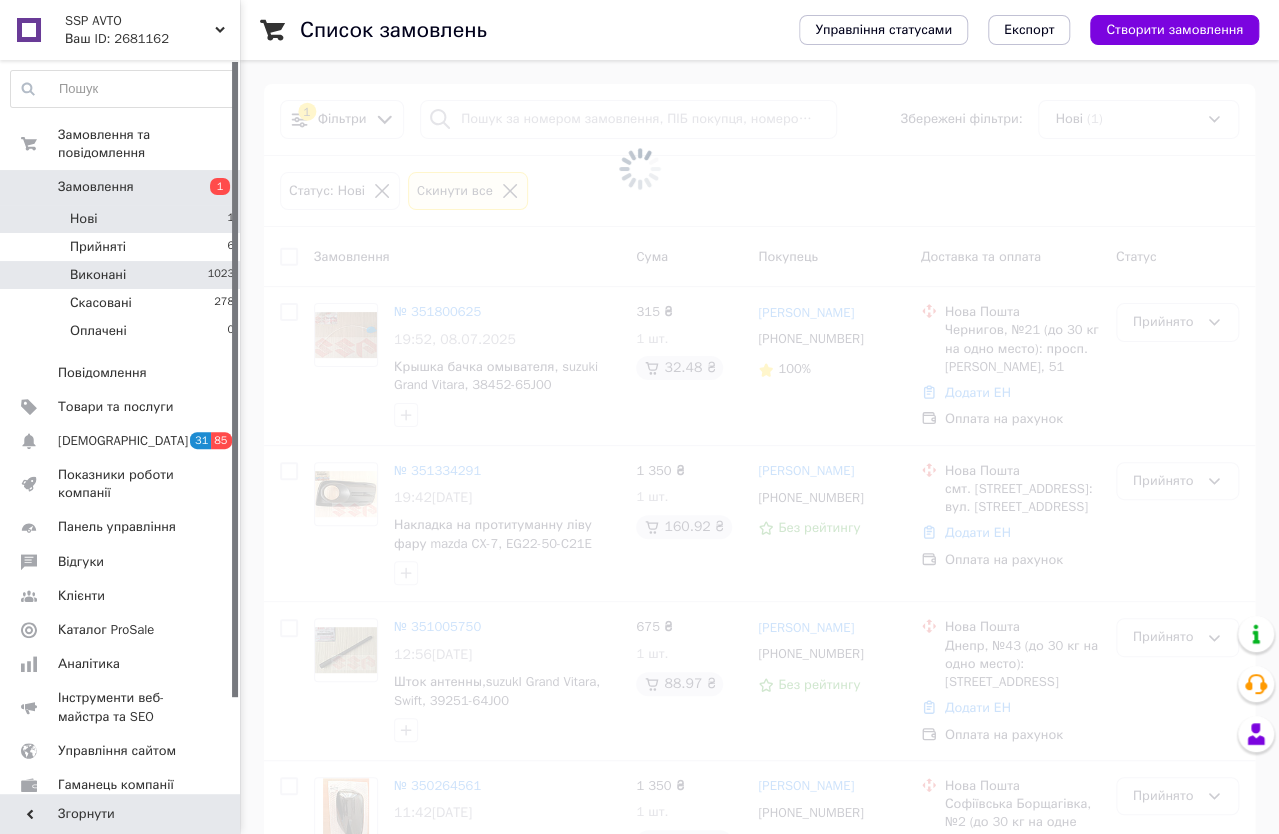 click on "Виконані" at bounding box center (98, 275) 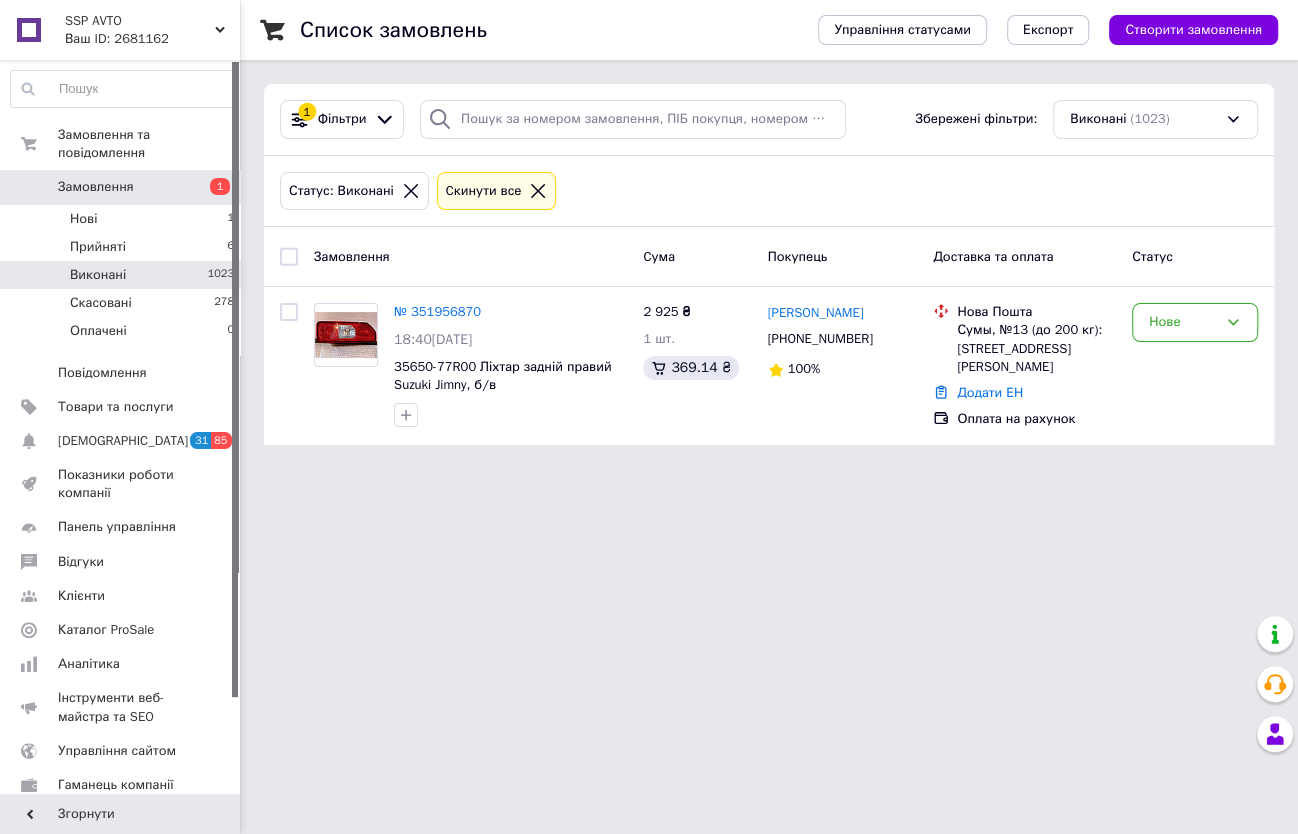 drag, startPoint x: 354, startPoint y: 549, endPoint x: 403, endPoint y: 534, distance: 51.24451 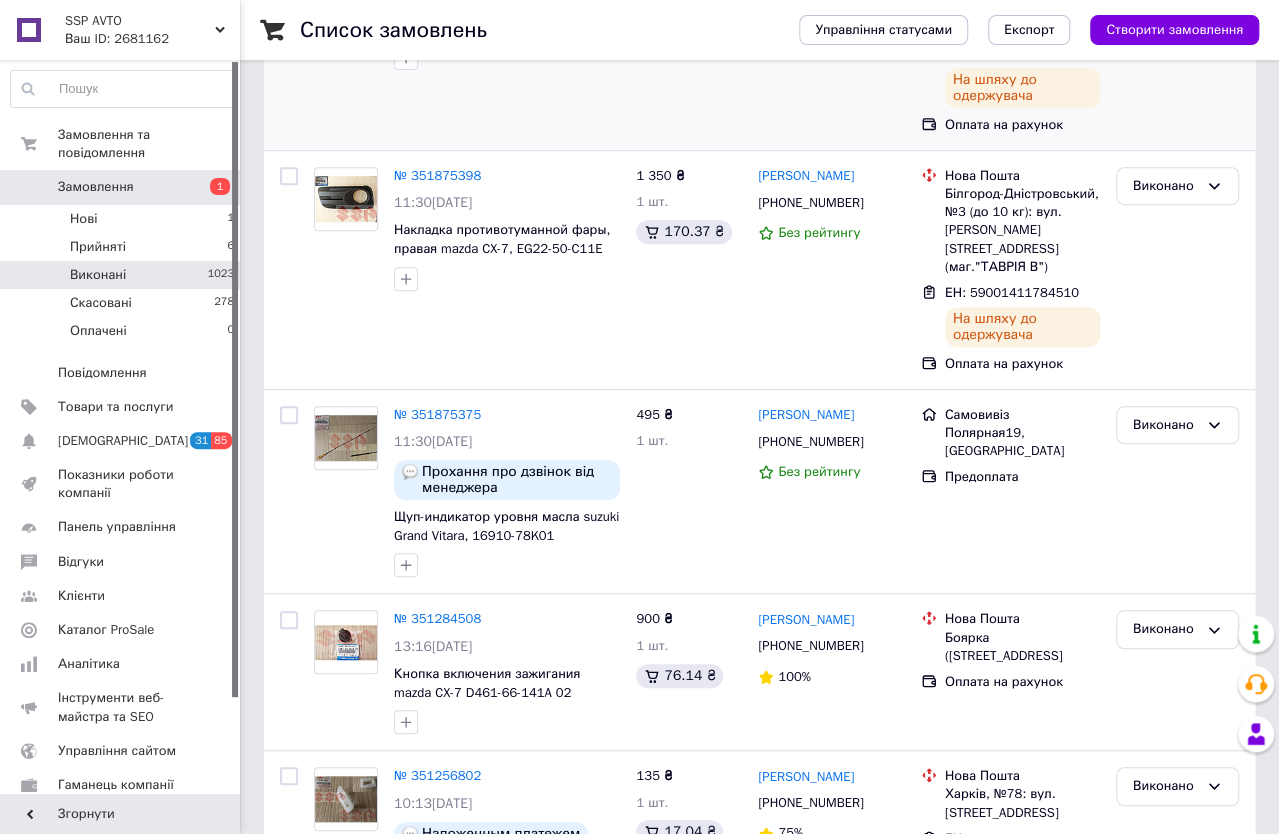 scroll, scrollTop: 375, scrollLeft: 0, axis: vertical 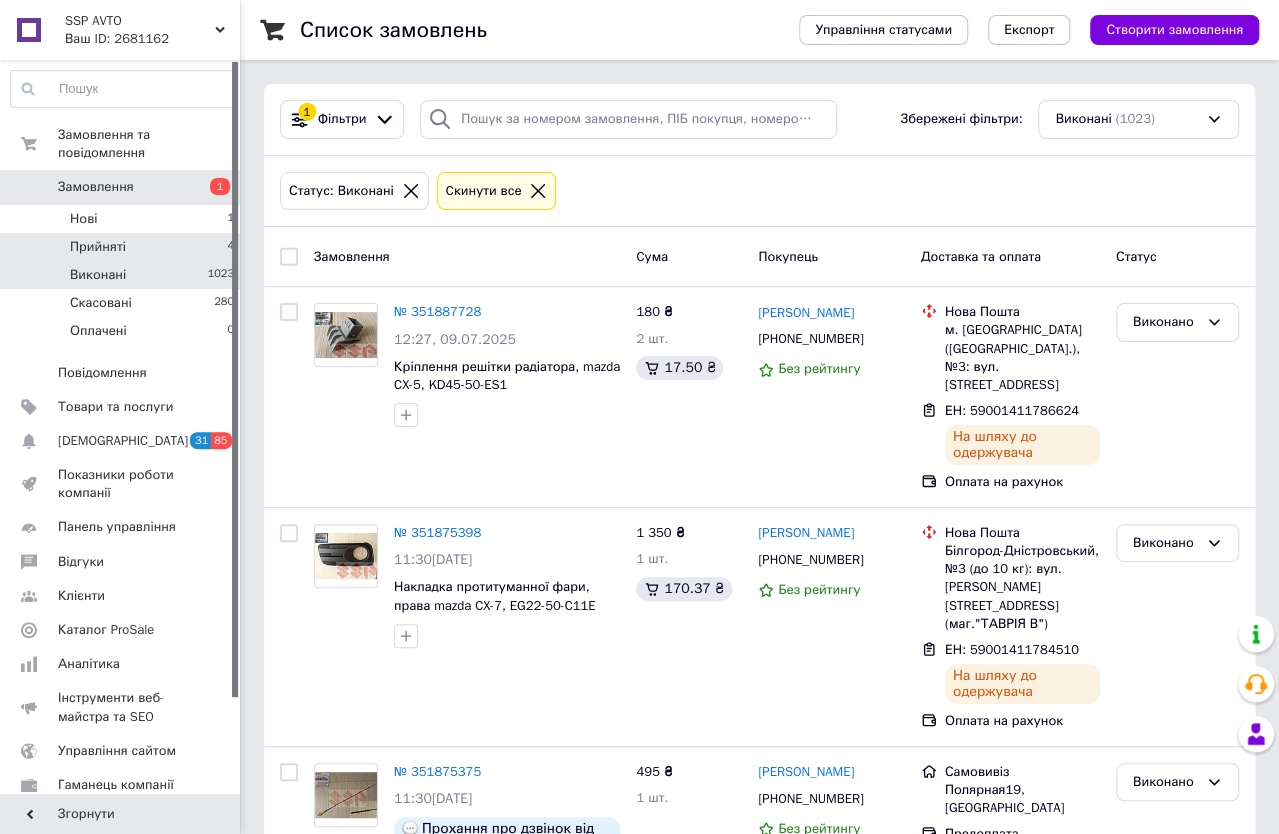 click on "Прийняті 4" at bounding box center [123, 247] 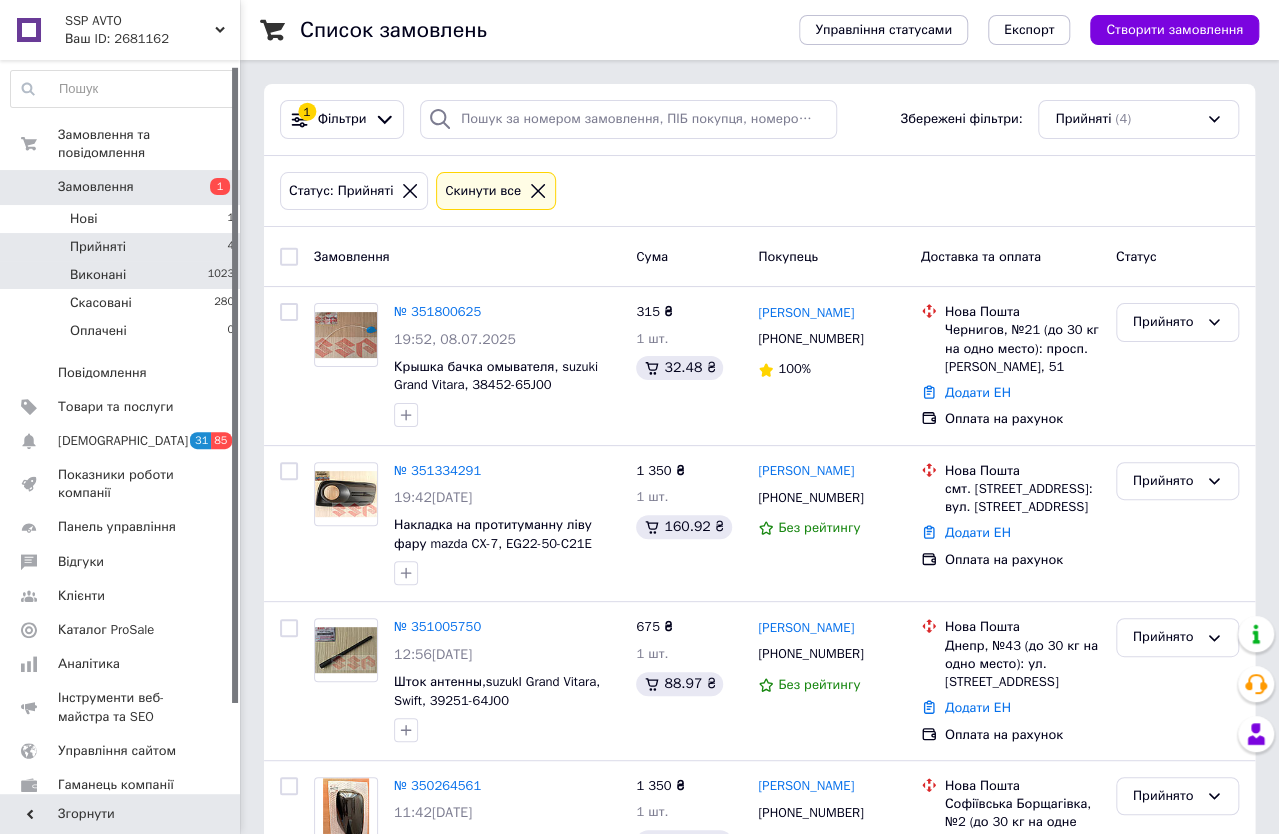 scroll, scrollTop: 109, scrollLeft: 0, axis: vertical 